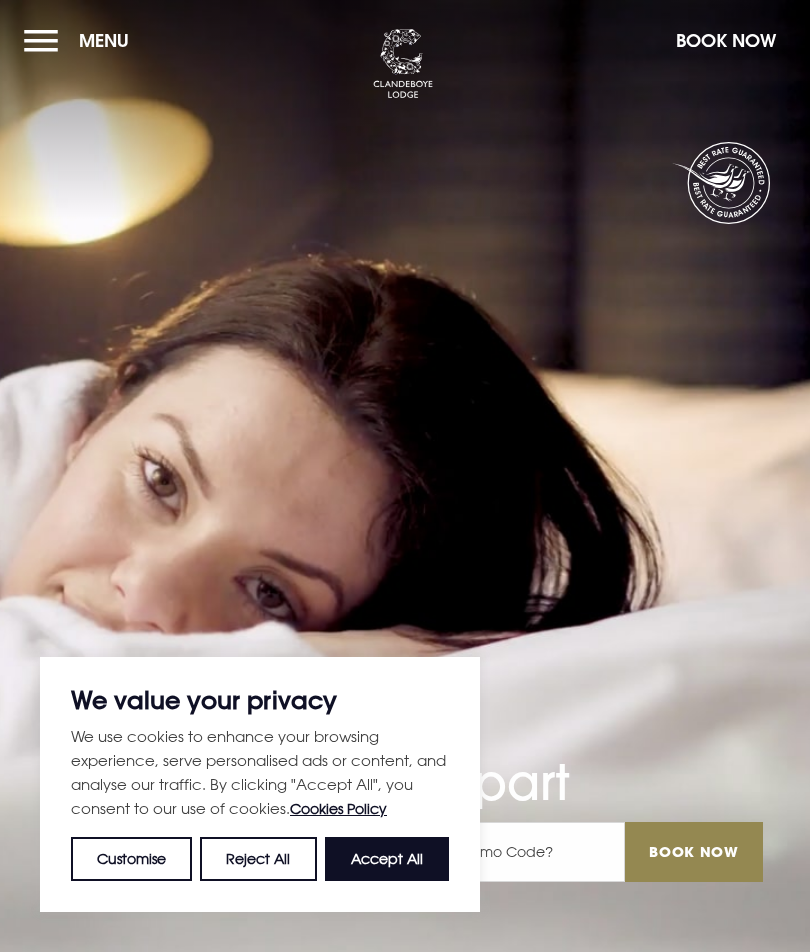scroll, scrollTop: 0, scrollLeft: 0, axis: both 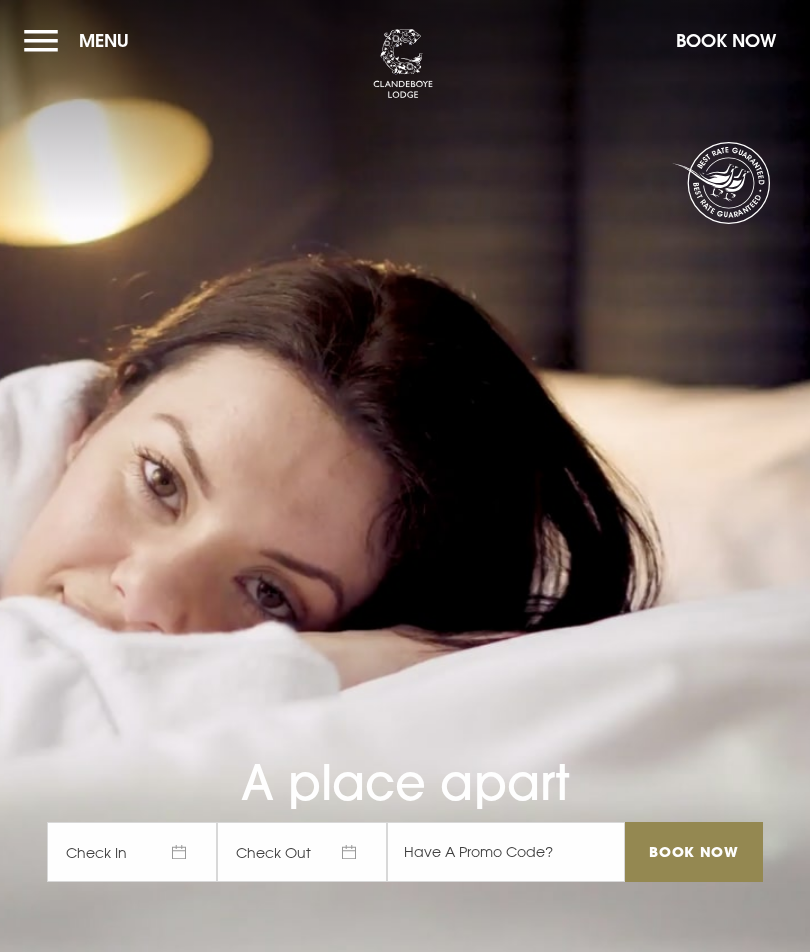 click on "Menu" at bounding box center (104, 40) 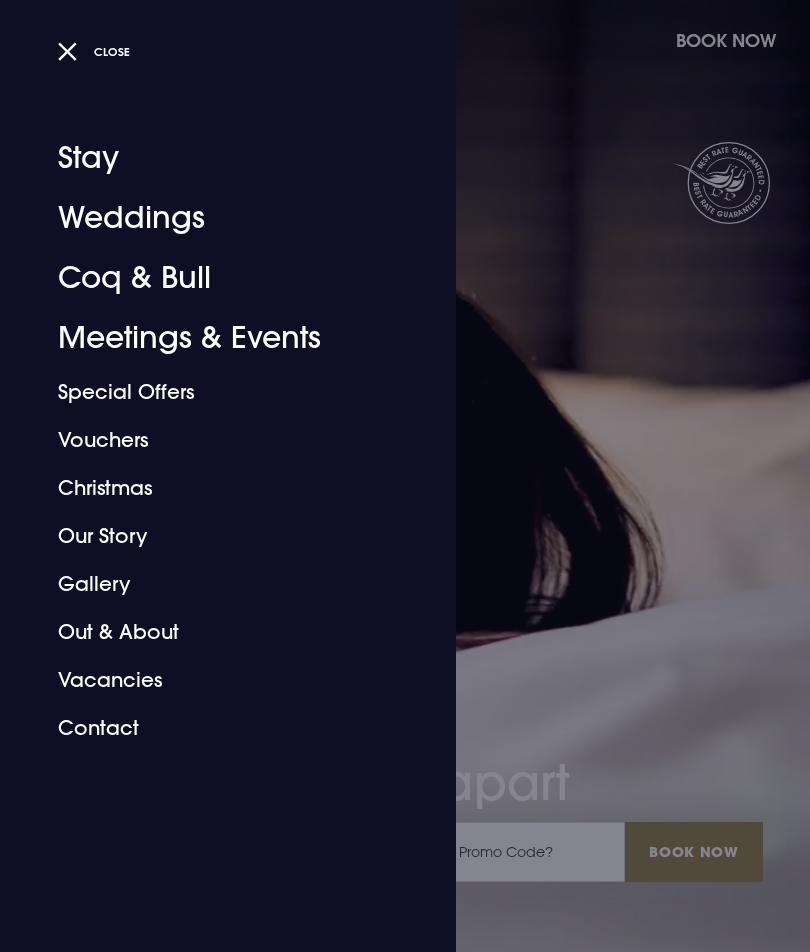 click on "Weddings" at bounding box center (216, 218) 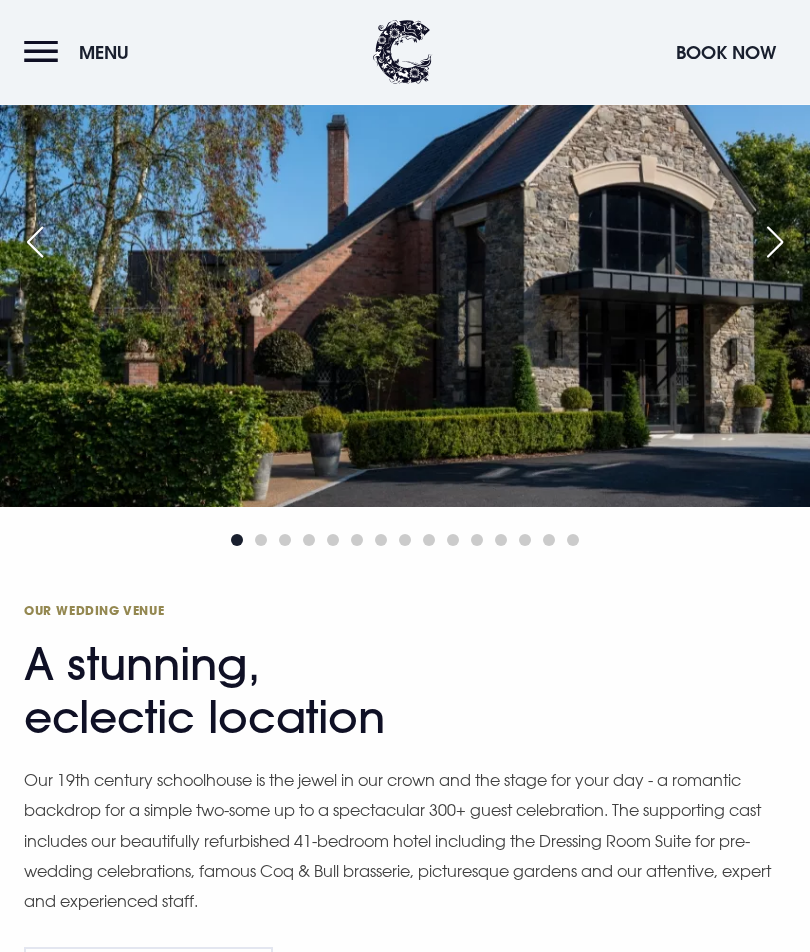 scroll, scrollTop: 1994, scrollLeft: 0, axis: vertical 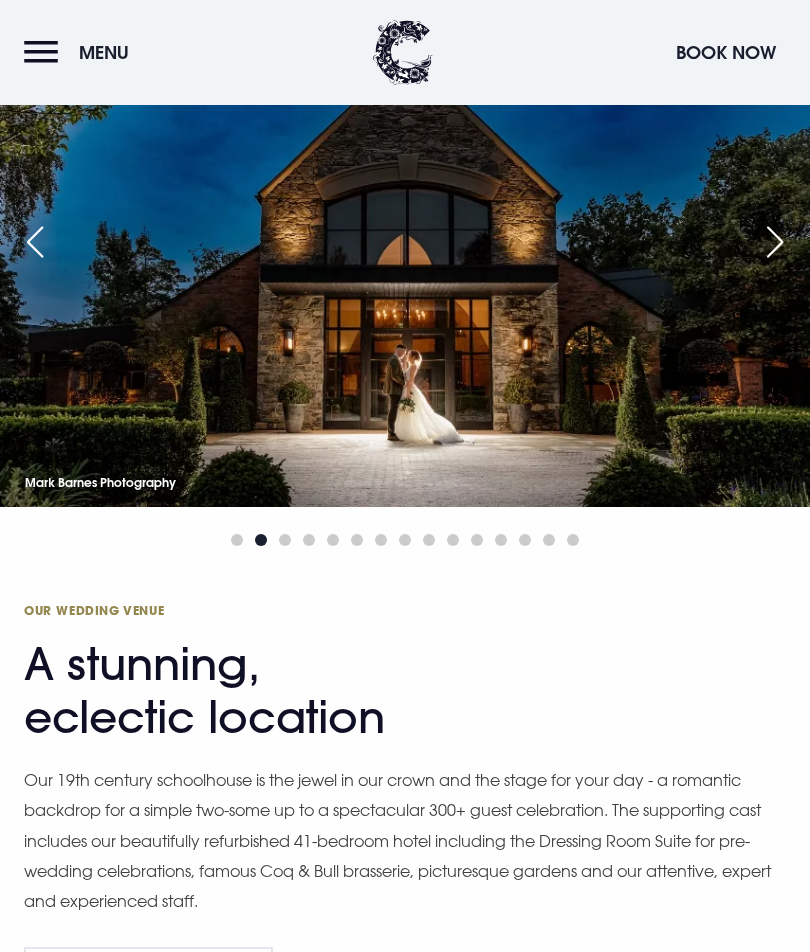click at bounding box center (775, 242) 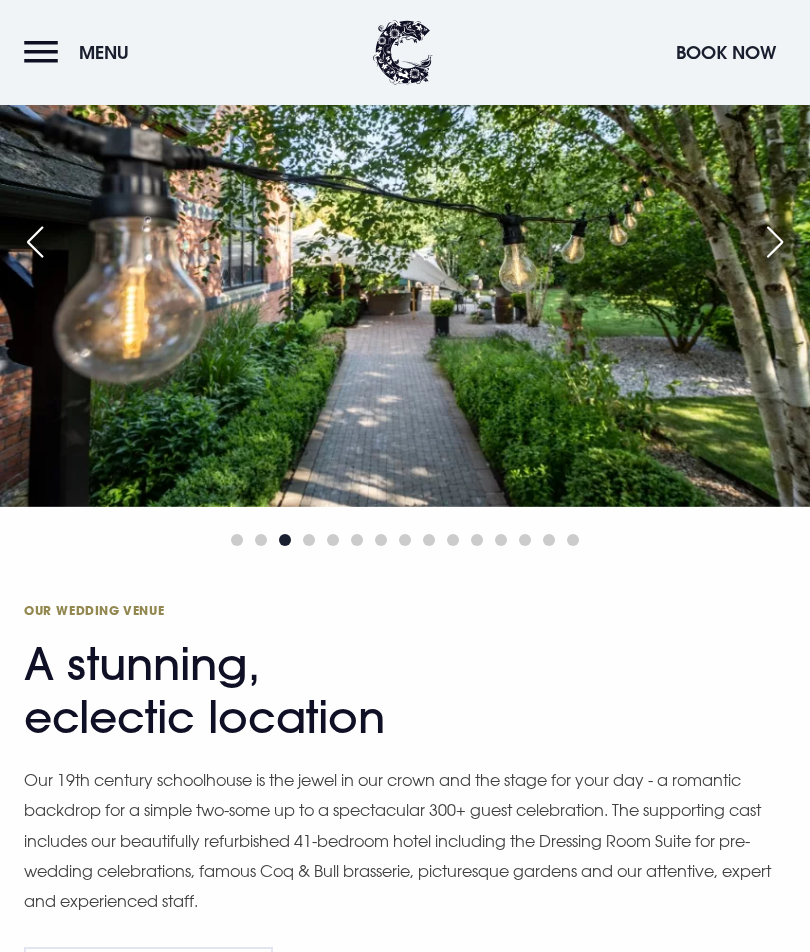 click at bounding box center [775, 242] 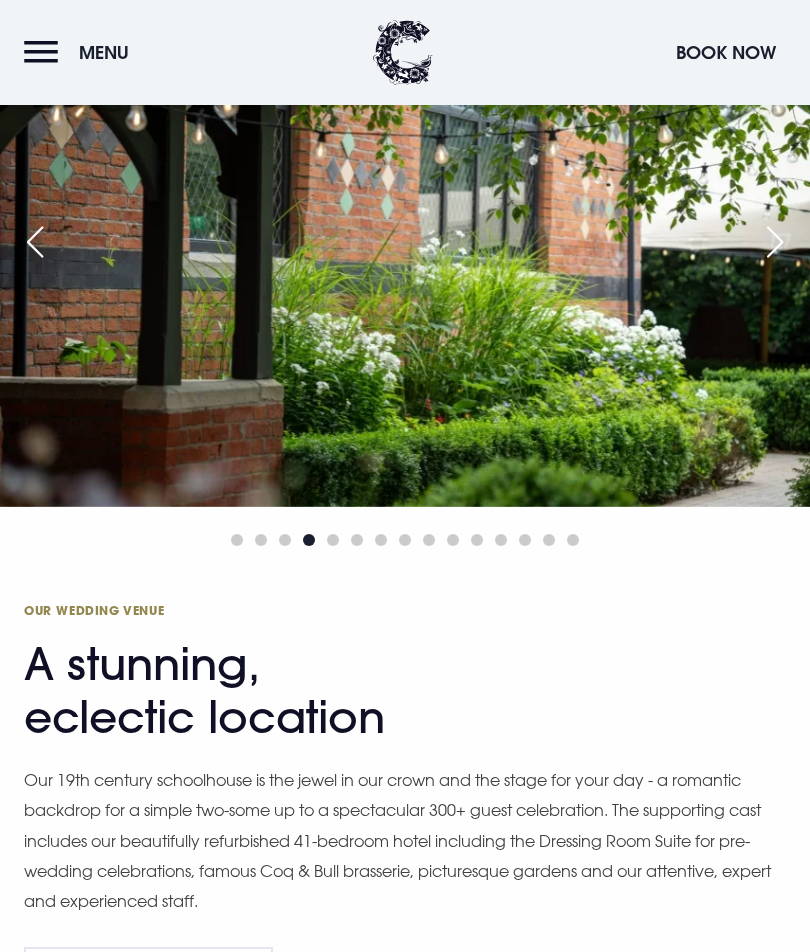 click at bounding box center [775, 242] 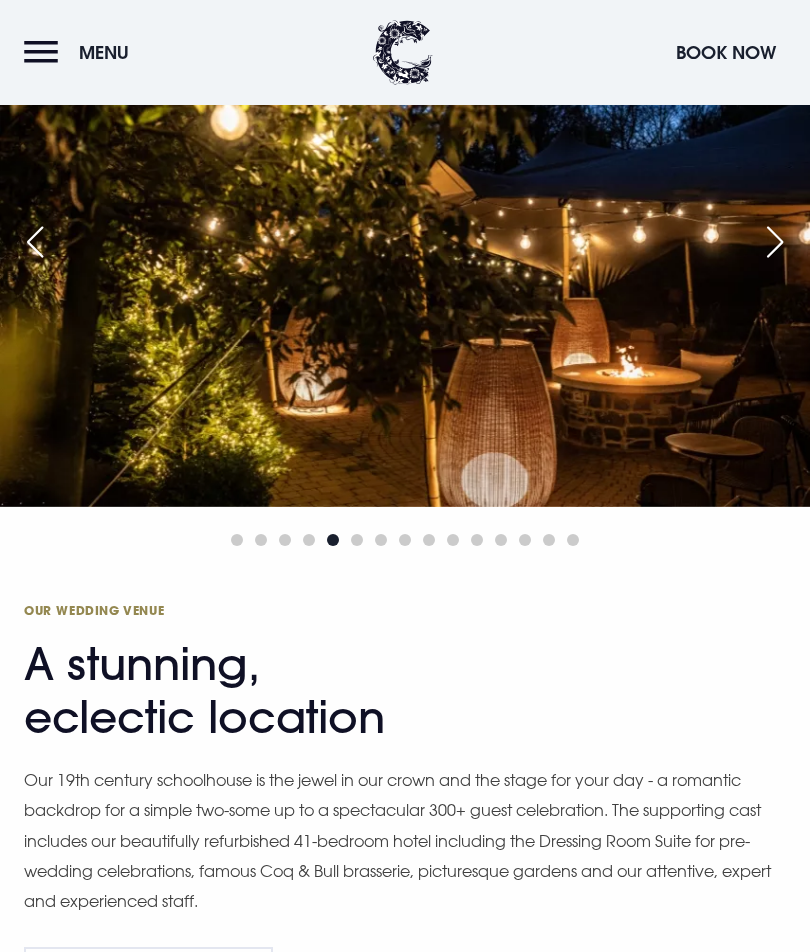 click at bounding box center [775, 242] 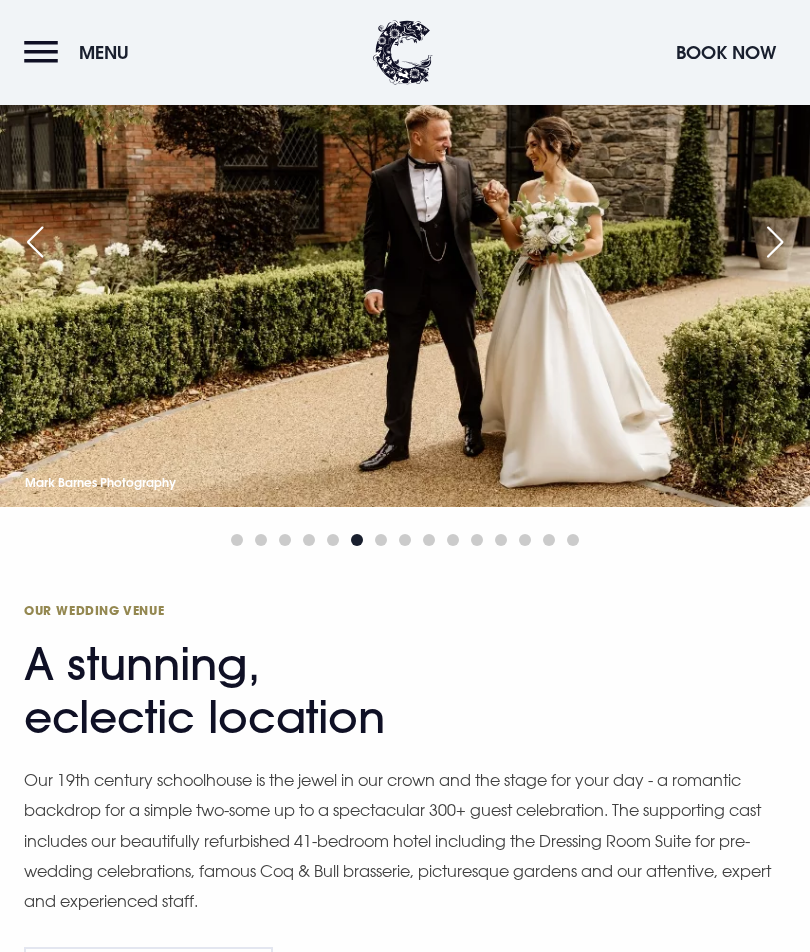 click at bounding box center (775, 242) 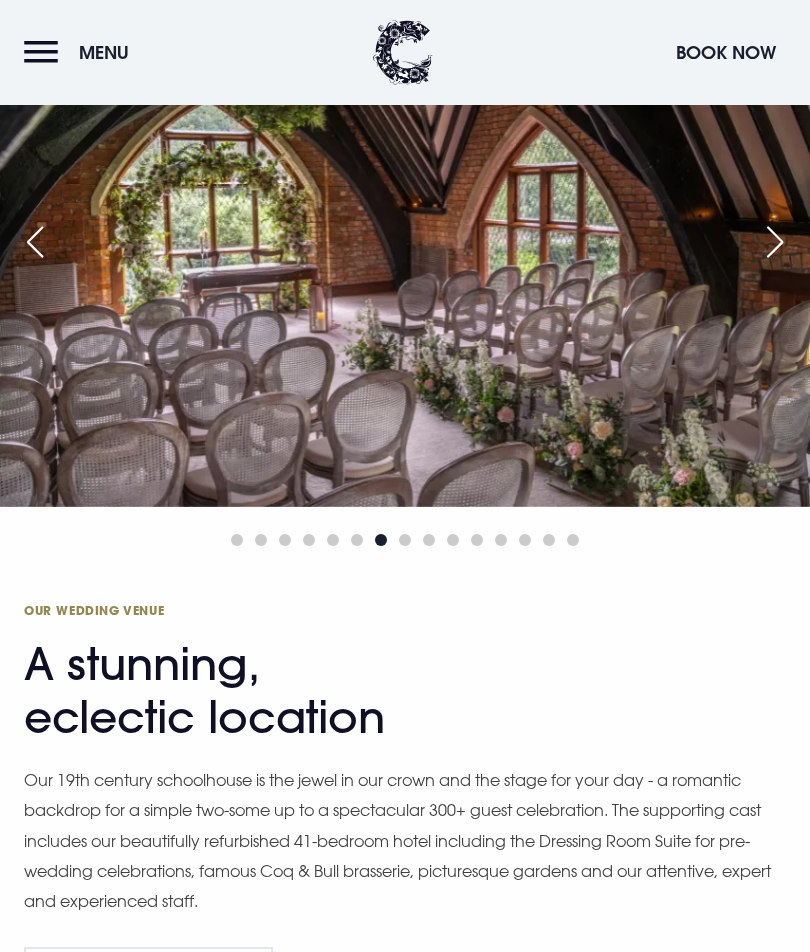 click at bounding box center [775, 242] 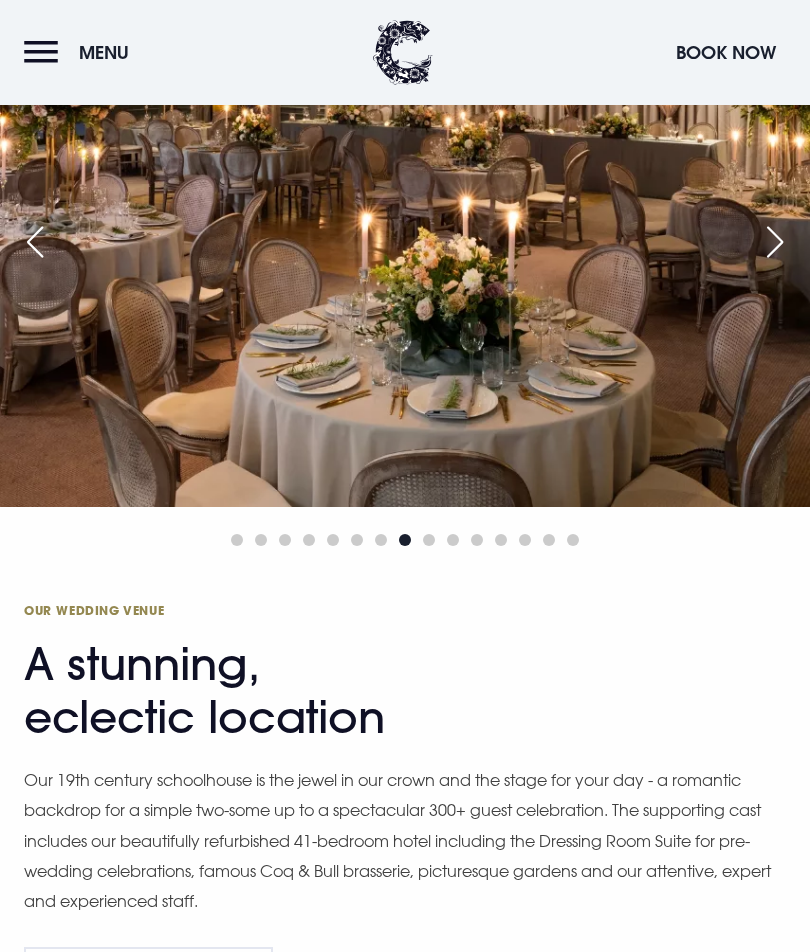 click at bounding box center [775, 242] 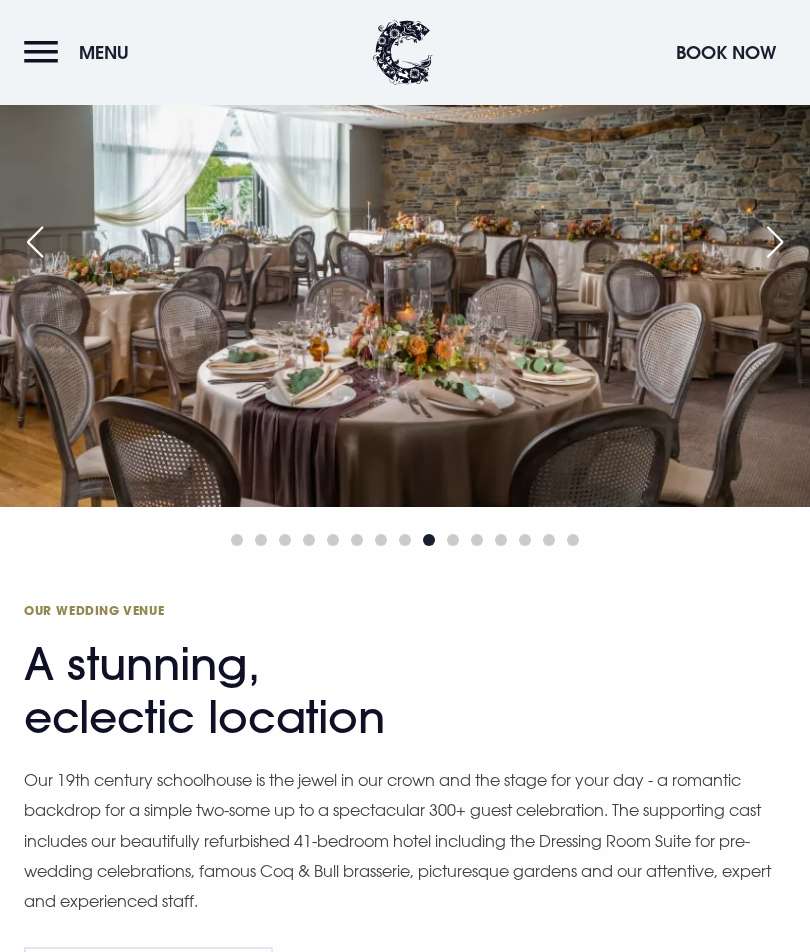 click at bounding box center (775, 242) 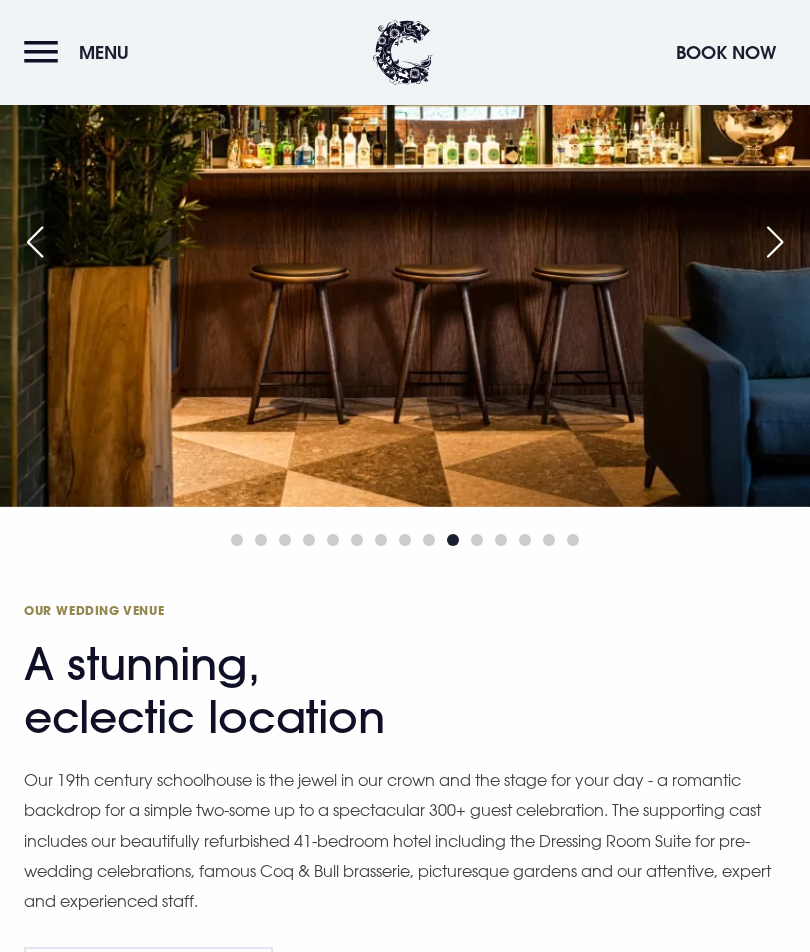 click at bounding box center (775, 242) 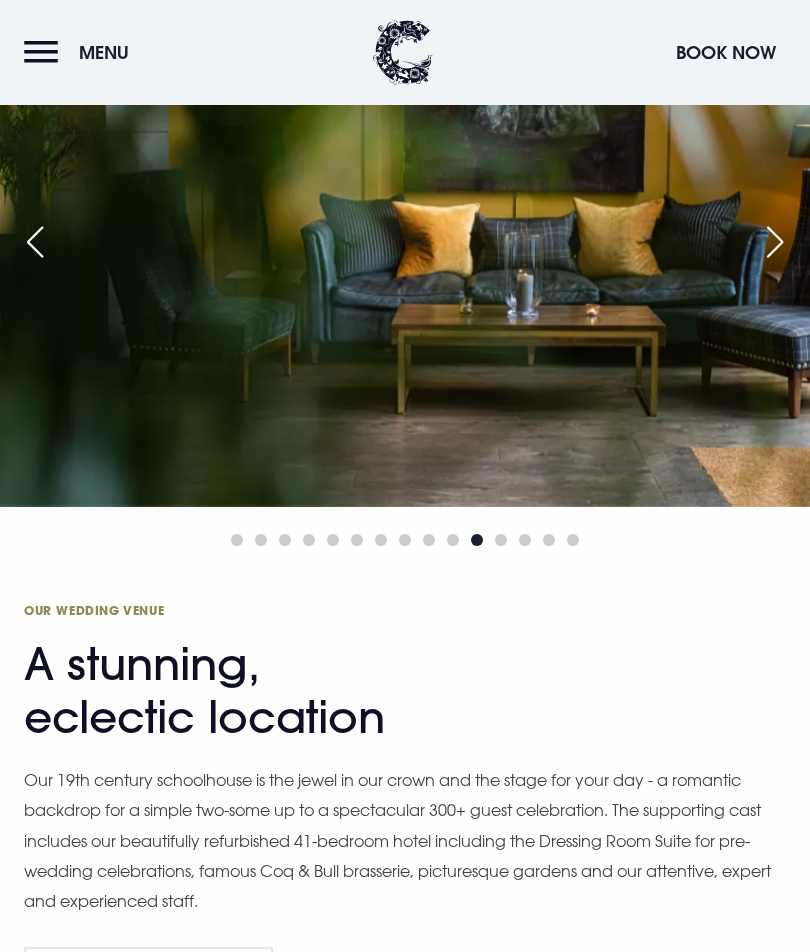click at bounding box center [775, 242] 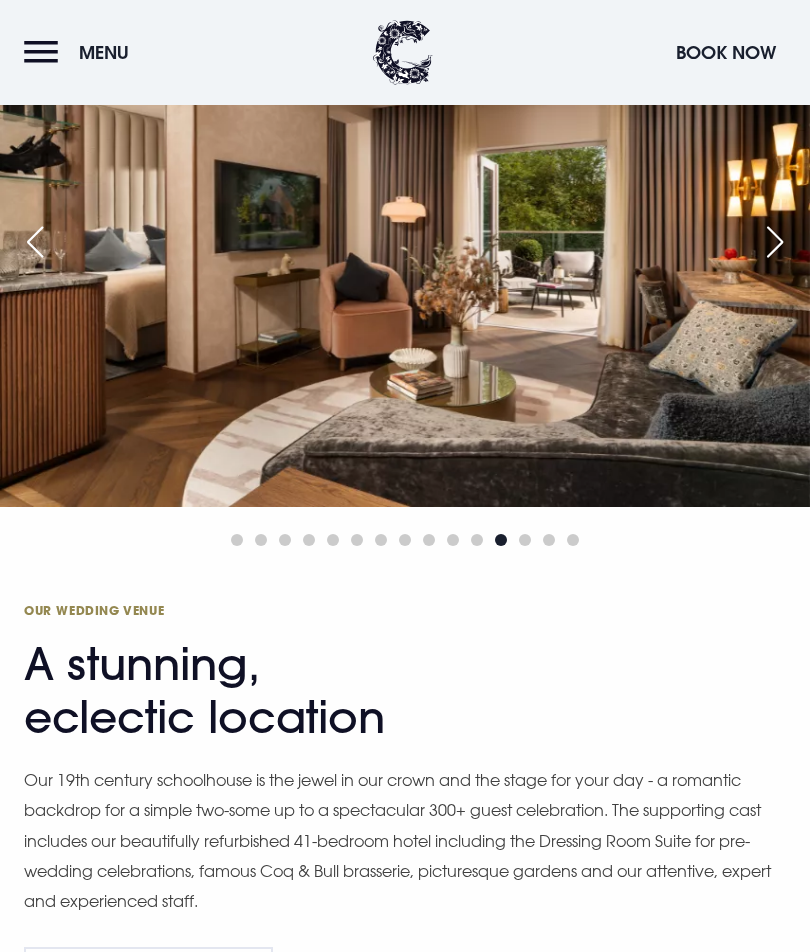 click at bounding box center (775, 242) 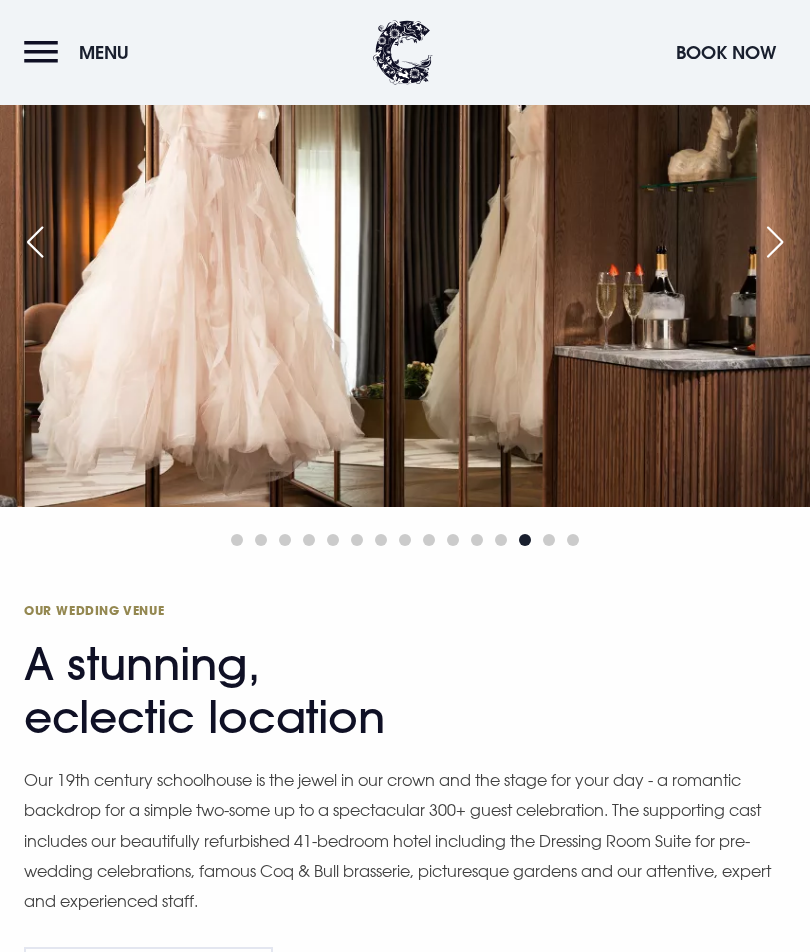 click at bounding box center (775, 242) 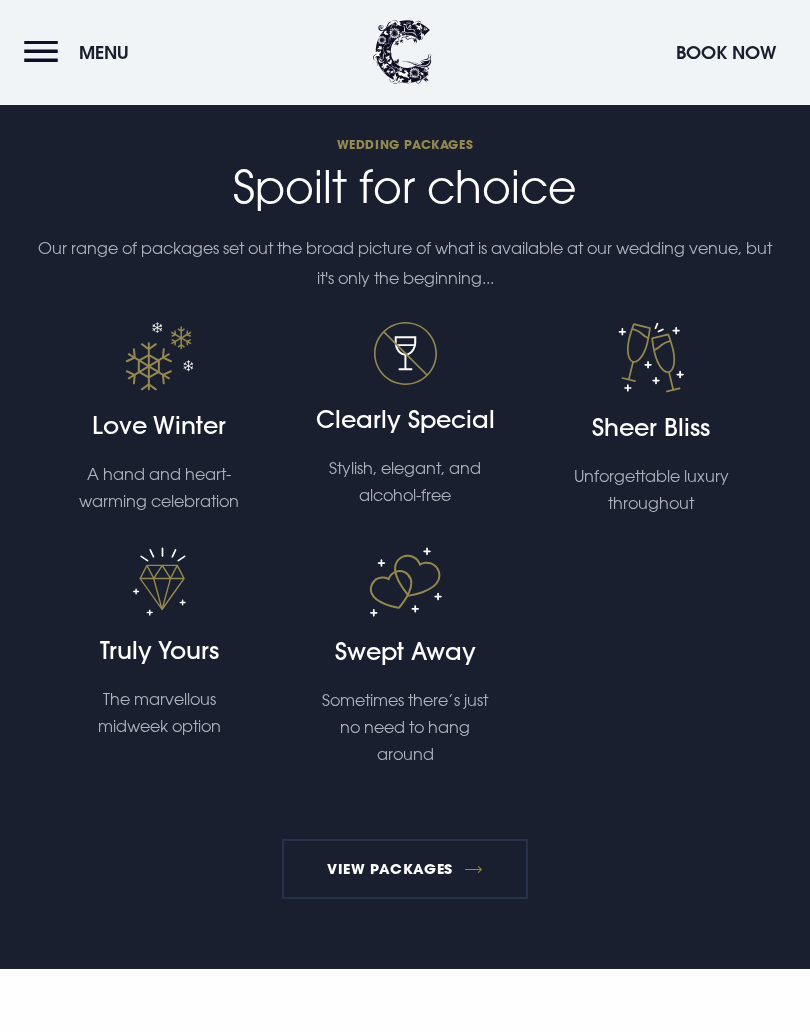 scroll, scrollTop: 4954, scrollLeft: 0, axis: vertical 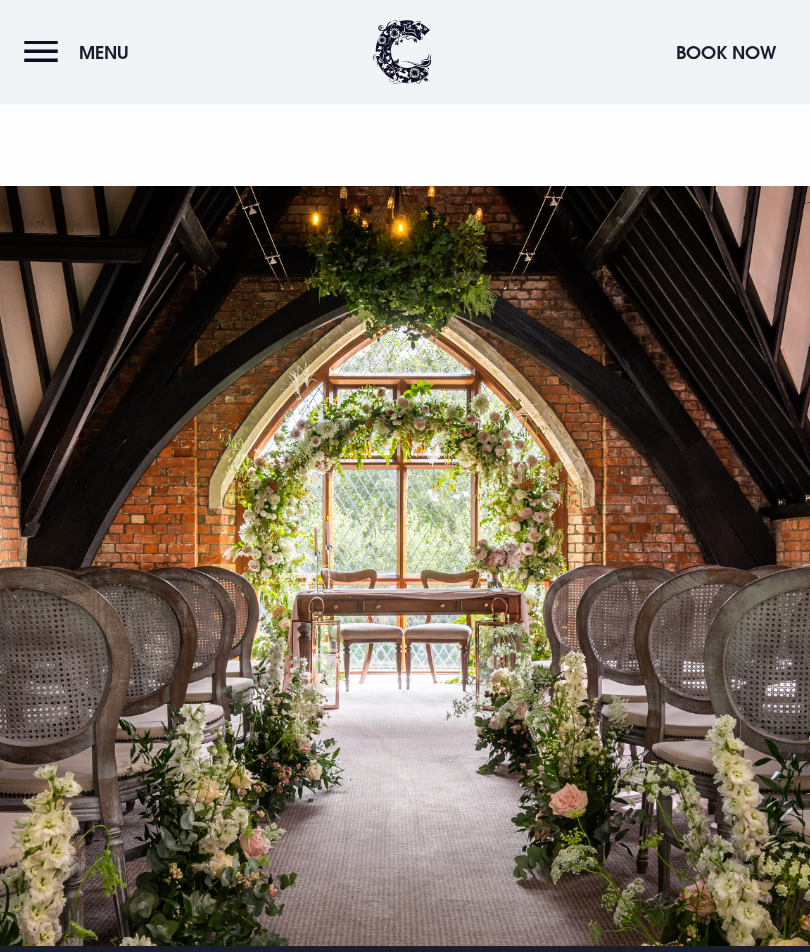click on "Menu" at bounding box center [81, 52] 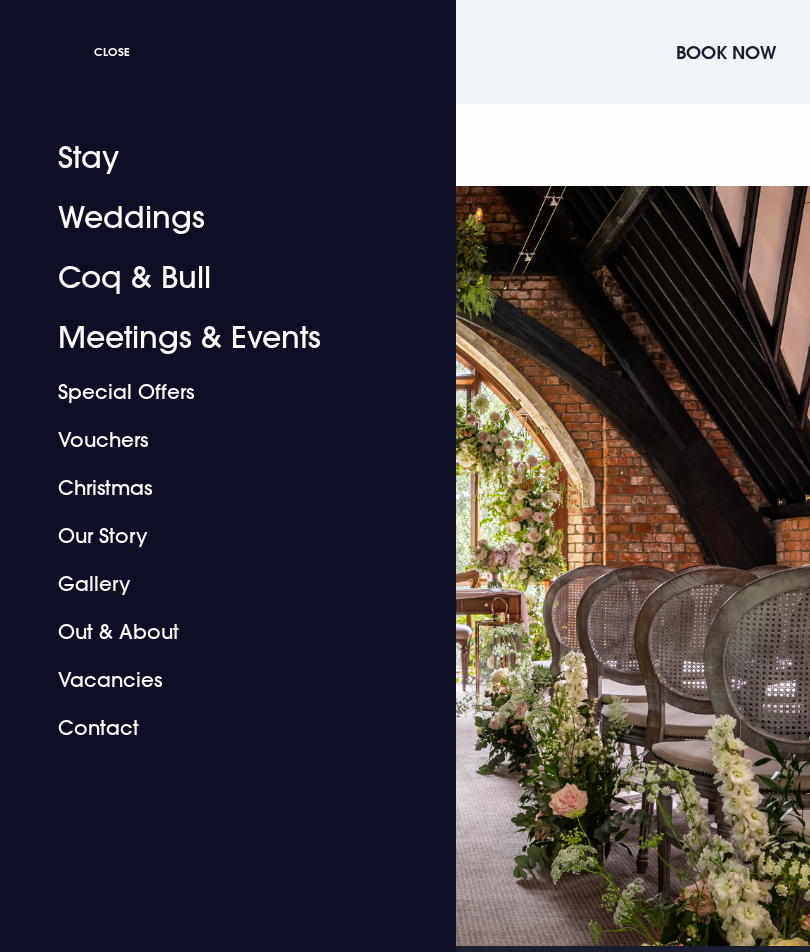 scroll, scrollTop: 3965, scrollLeft: 0, axis: vertical 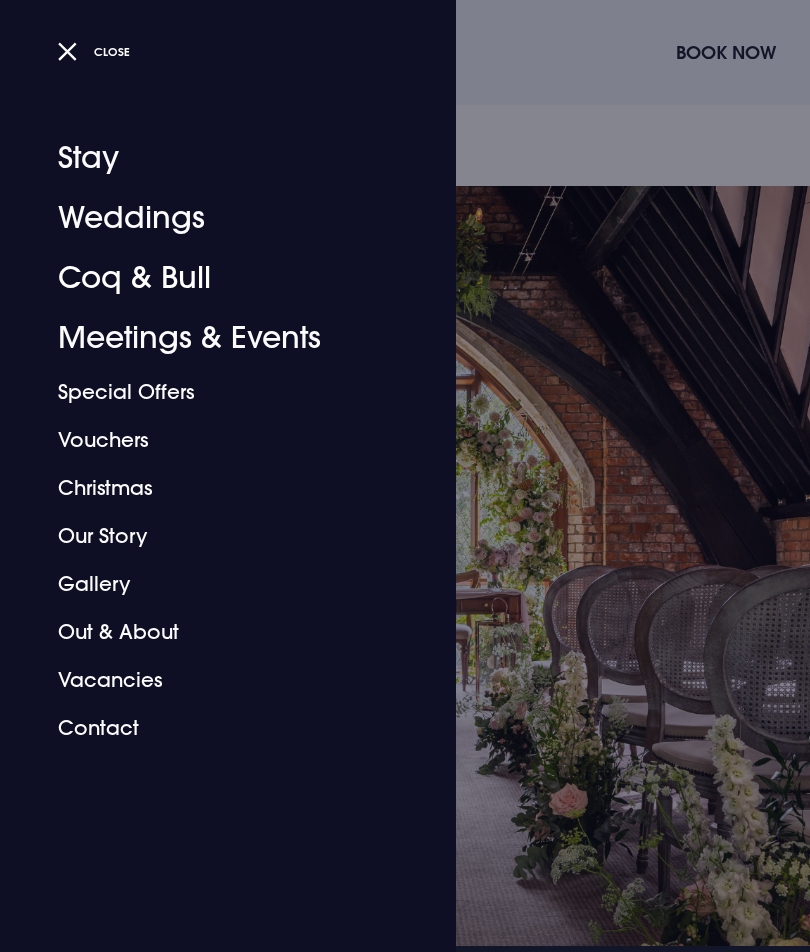 click on "Coq & Bull" at bounding box center [216, 278] 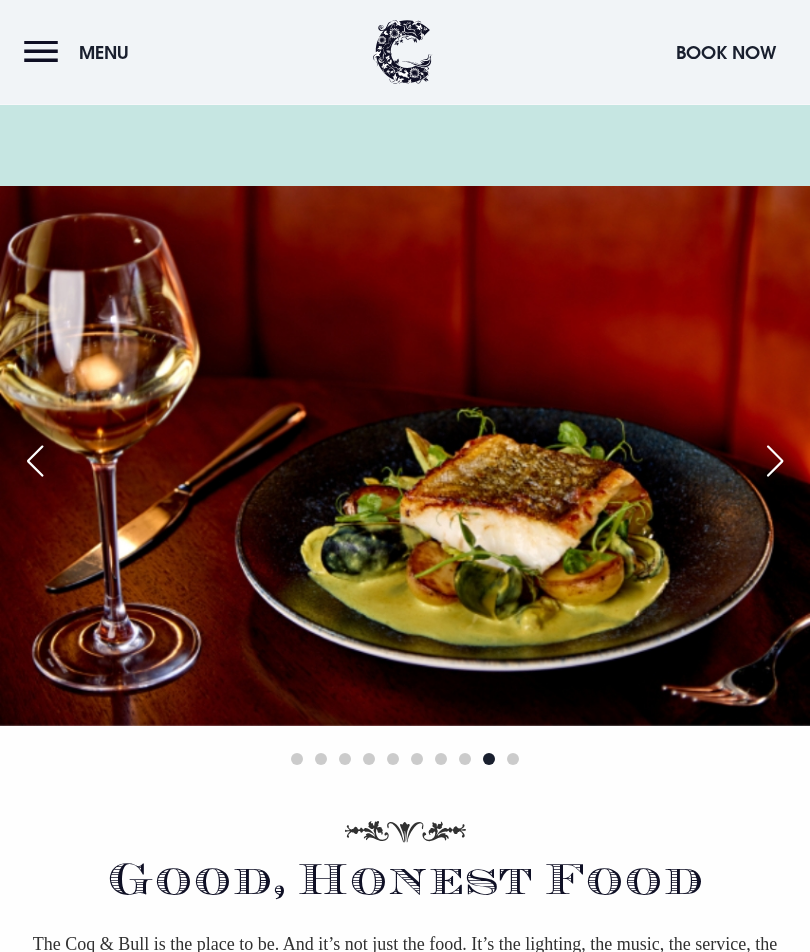 scroll, scrollTop: 618, scrollLeft: 0, axis: vertical 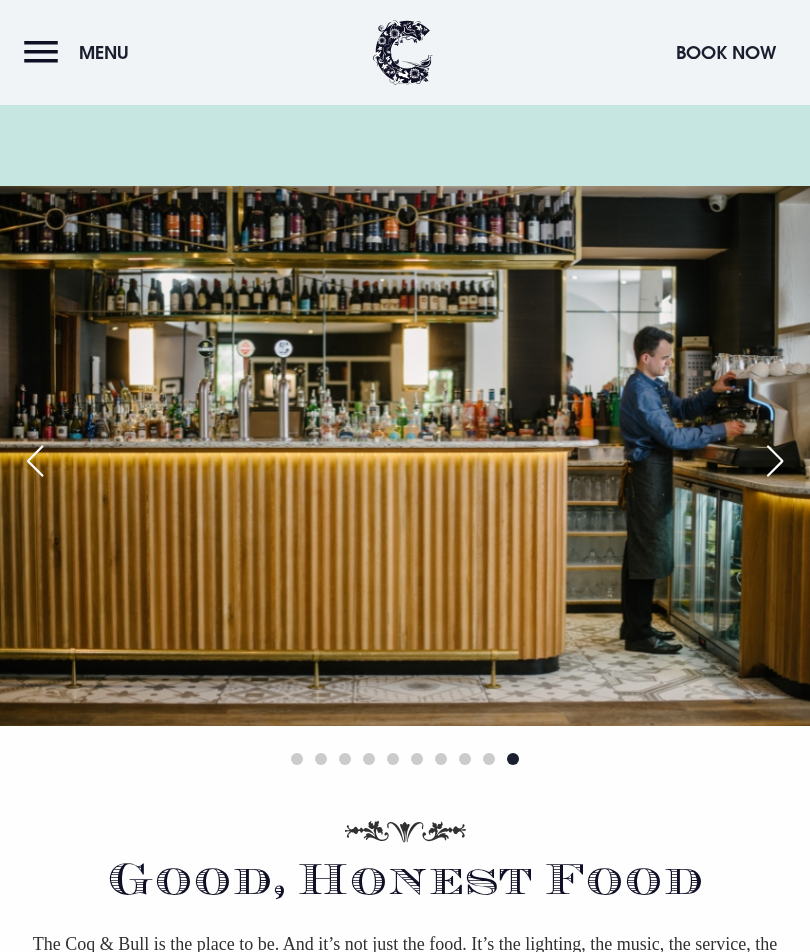 click on "Menu" at bounding box center (81, 52) 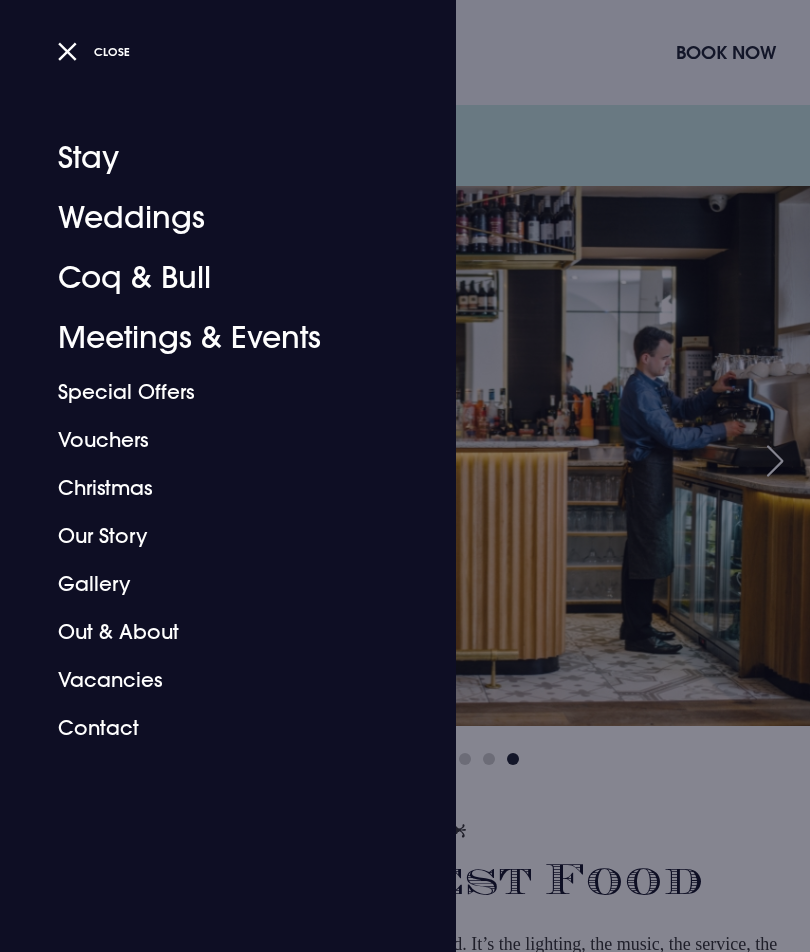 click on "Gallery" at bounding box center [216, 584] 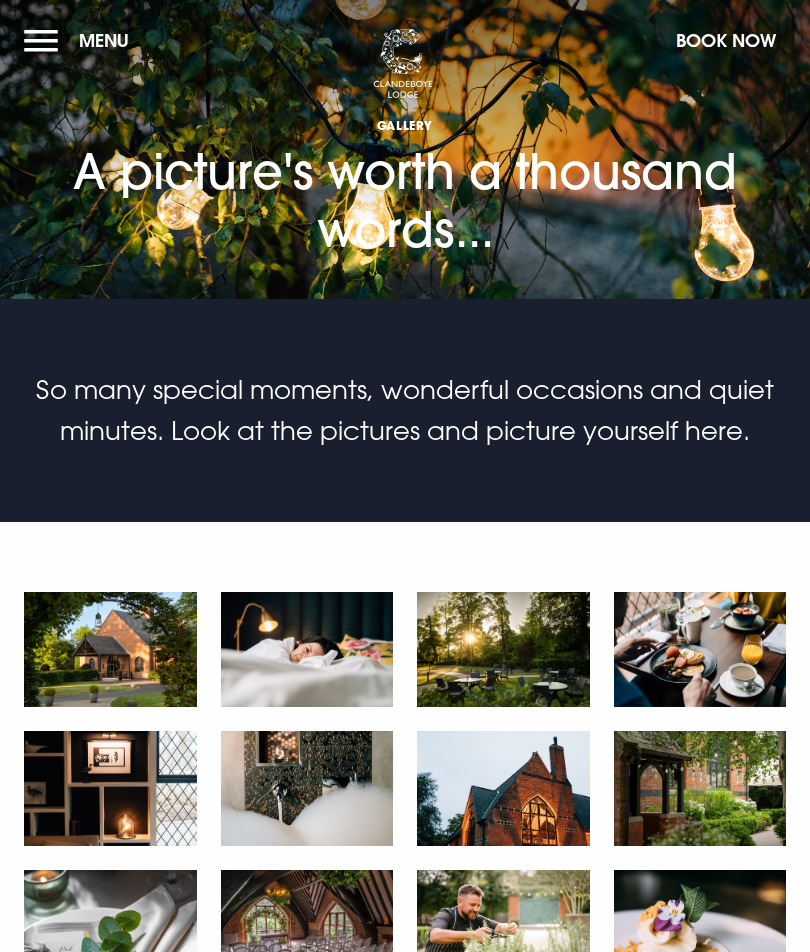 checkbox on "true" 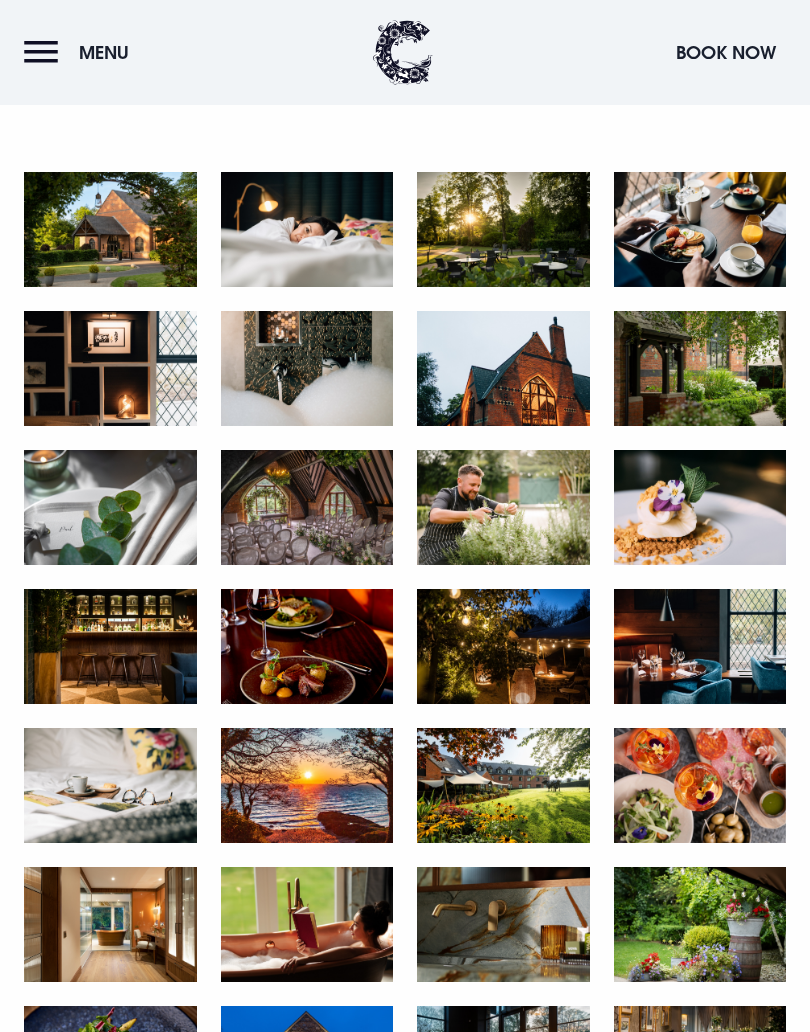 scroll, scrollTop: 431, scrollLeft: 0, axis: vertical 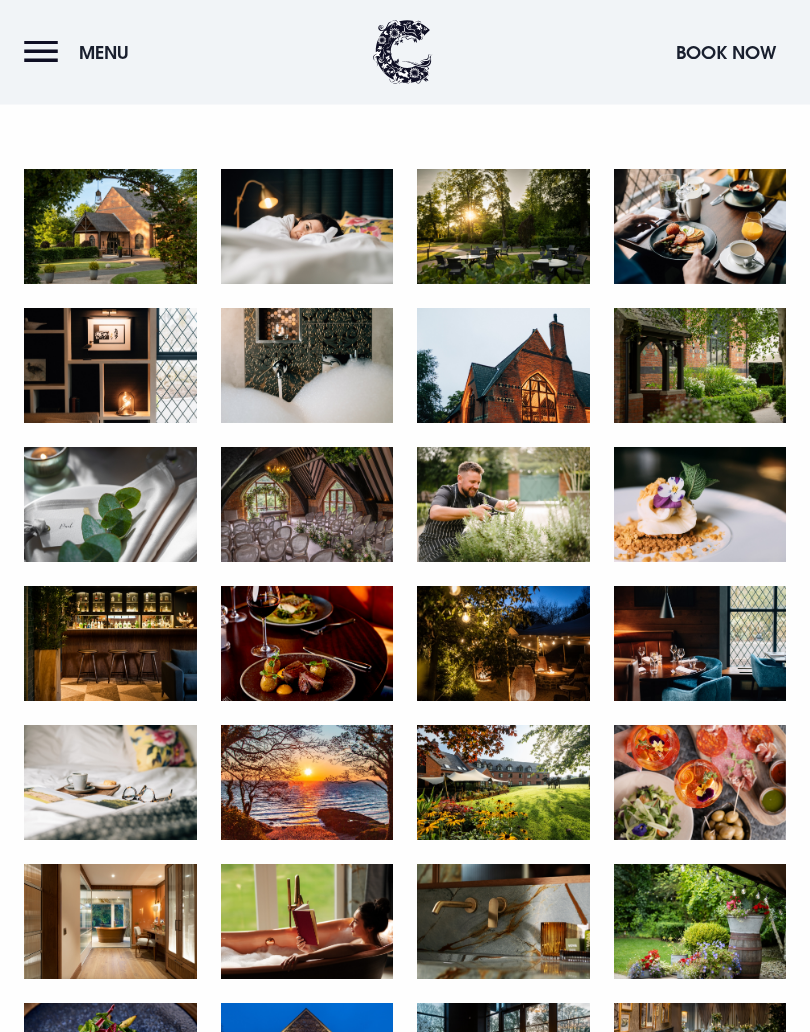 click at bounding box center (700, 505) 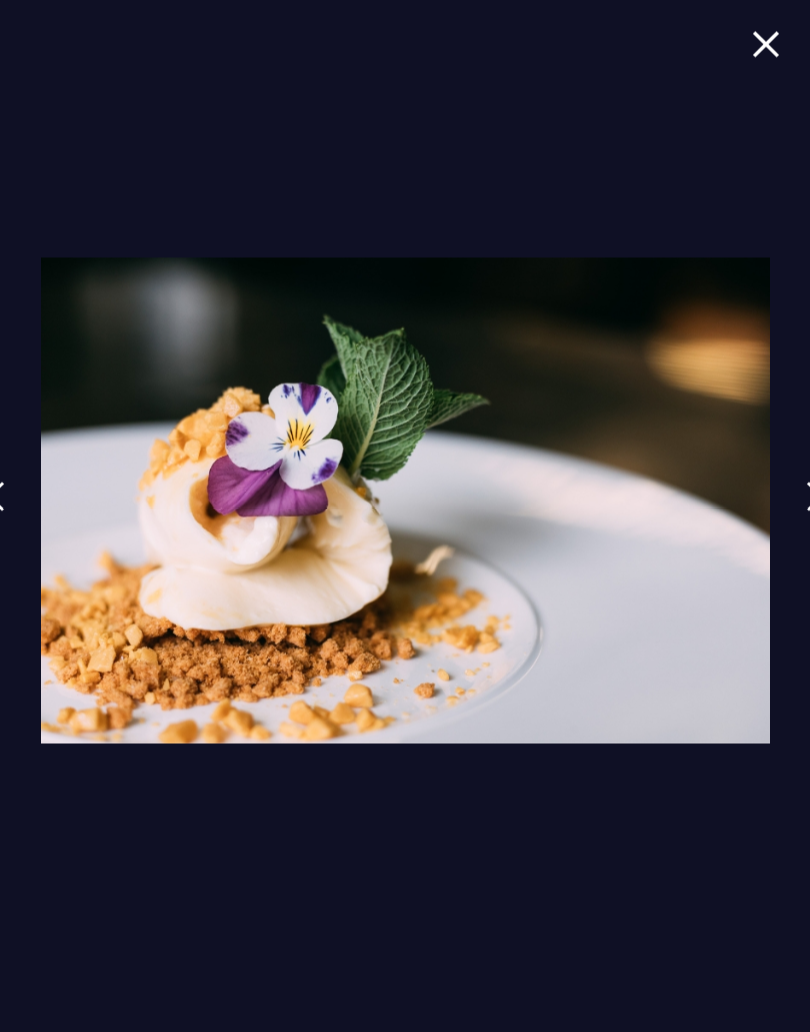 scroll, scrollTop: 1119, scrollLeft: 0, axis: vertical 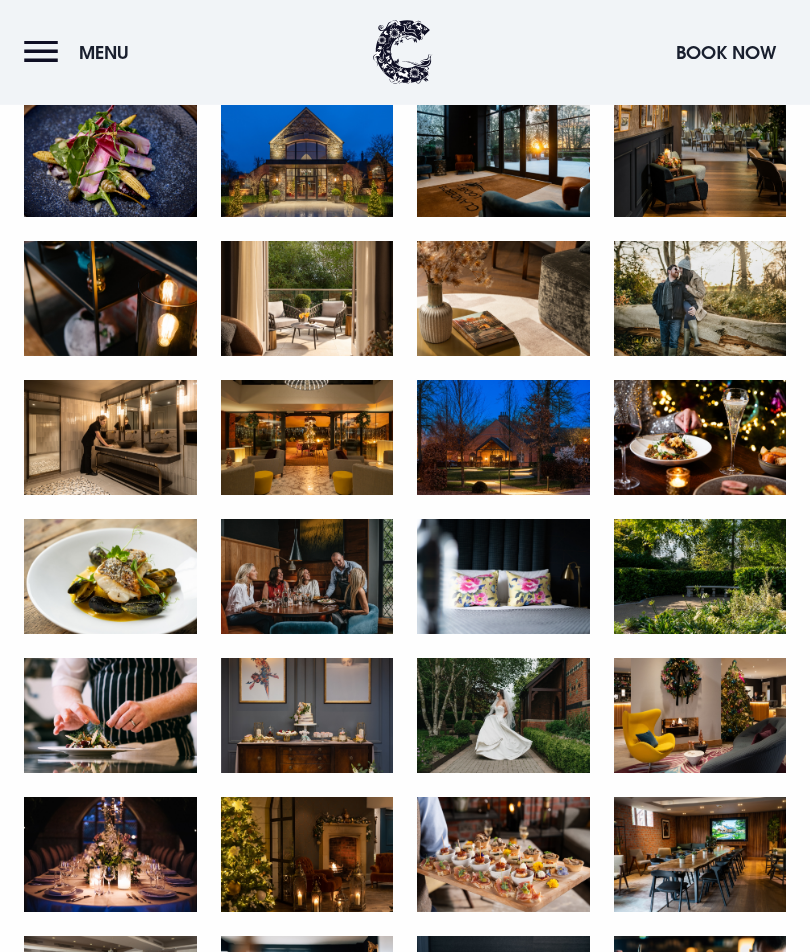 click at bounding box center [700, 438] 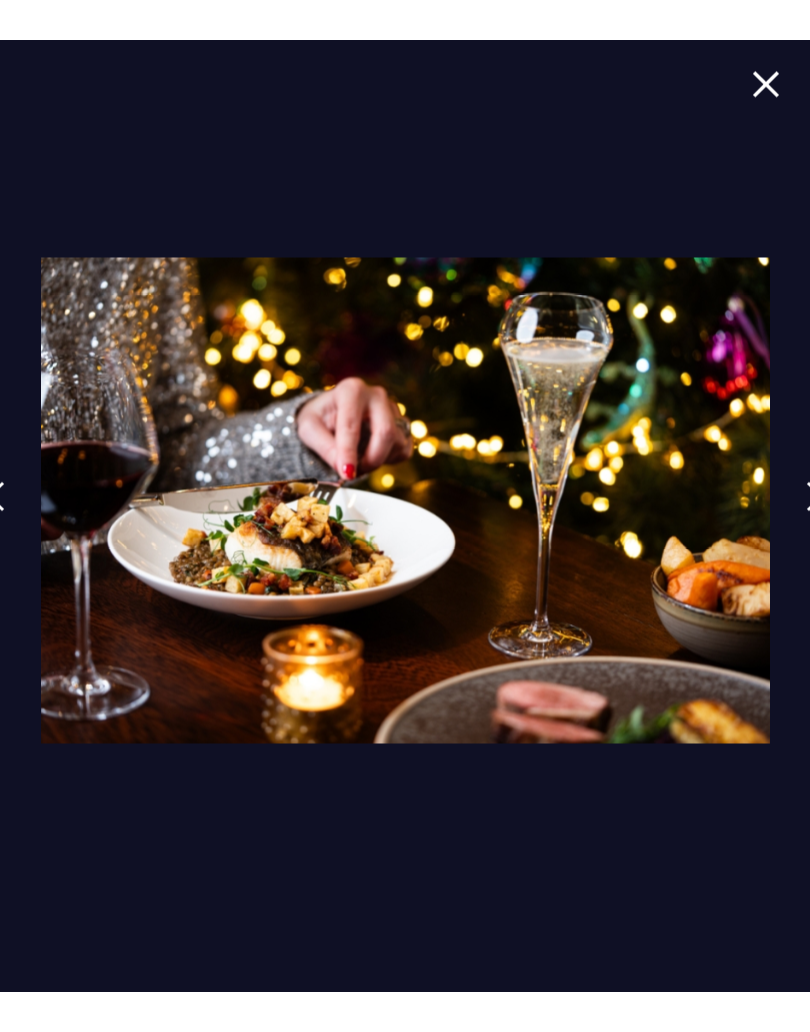 scroll, scrollTop: 1194, scrollLeft: 0, axis: vertical 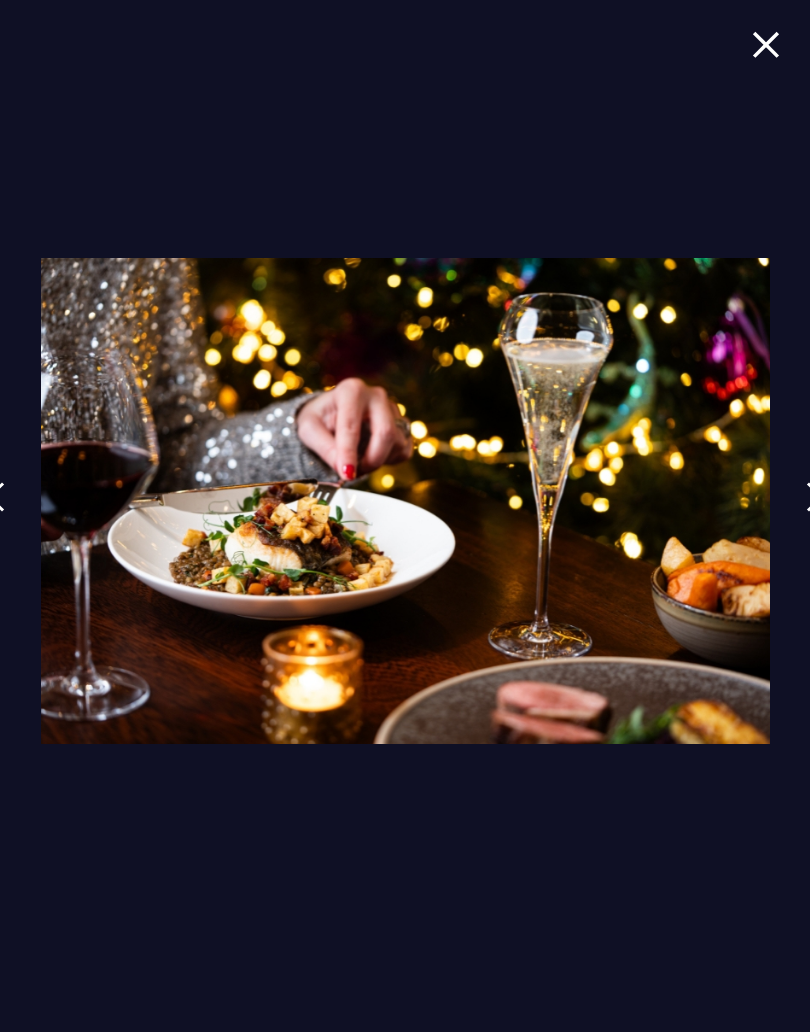 click at bounding box center [766, 44] 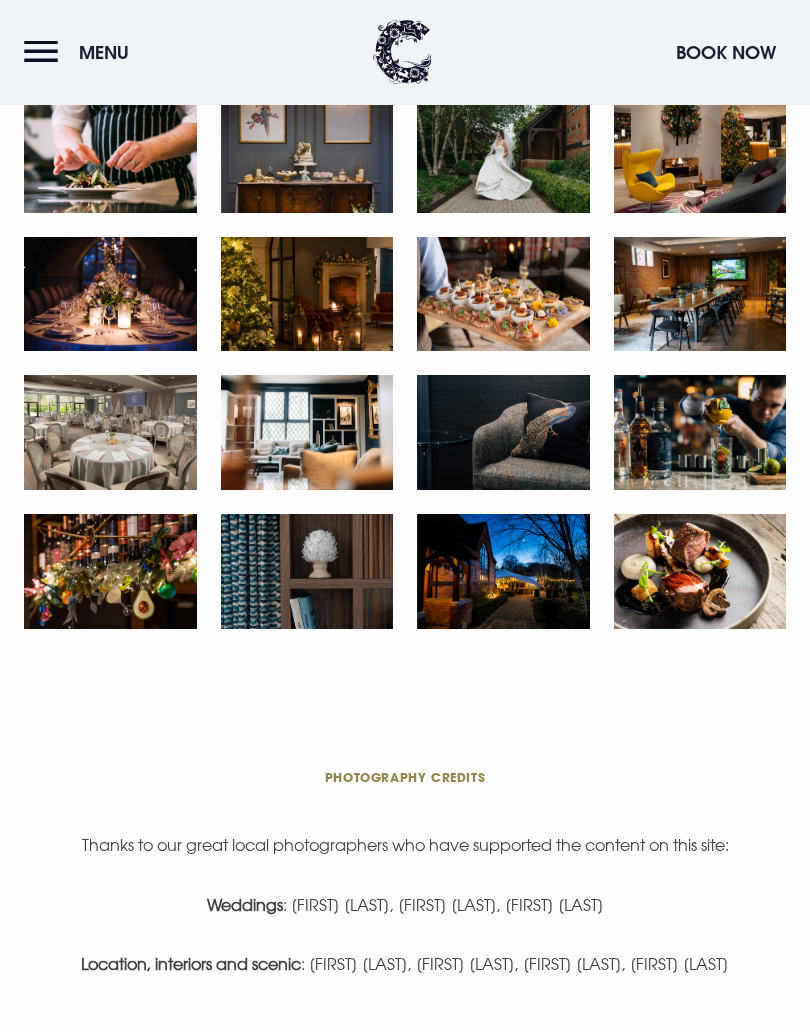 scroll, scrollTop: 1893, scrollLeft: 0, axis: vertical 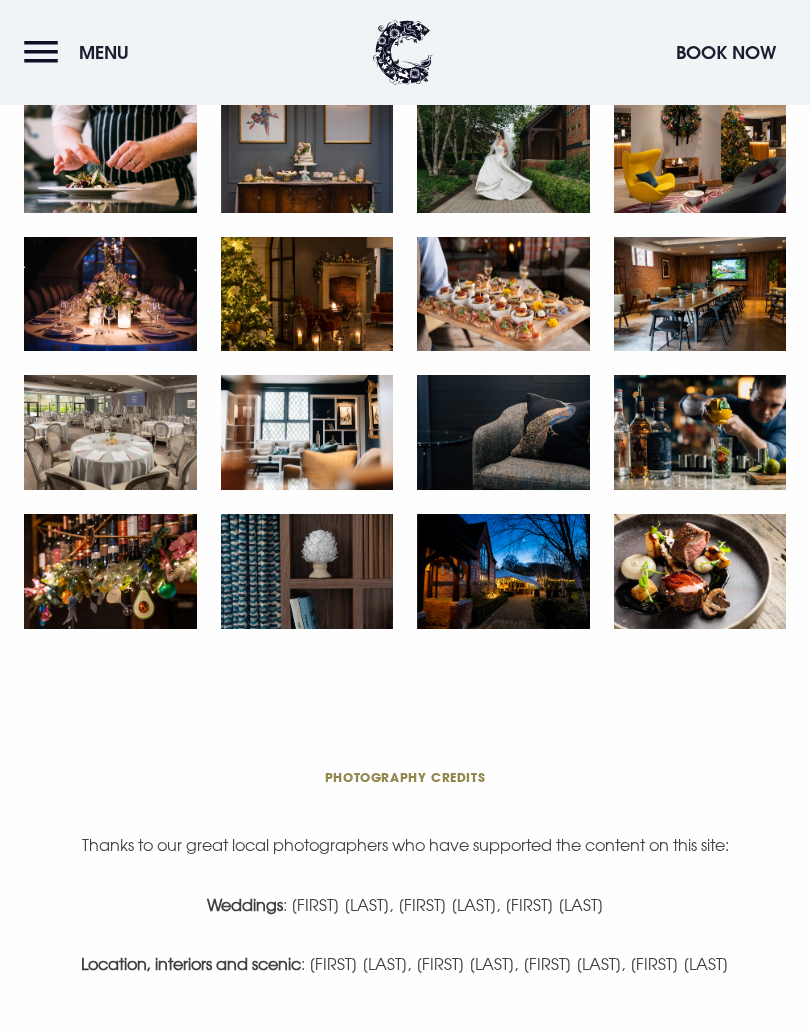 click at bounding box center (700, 571) 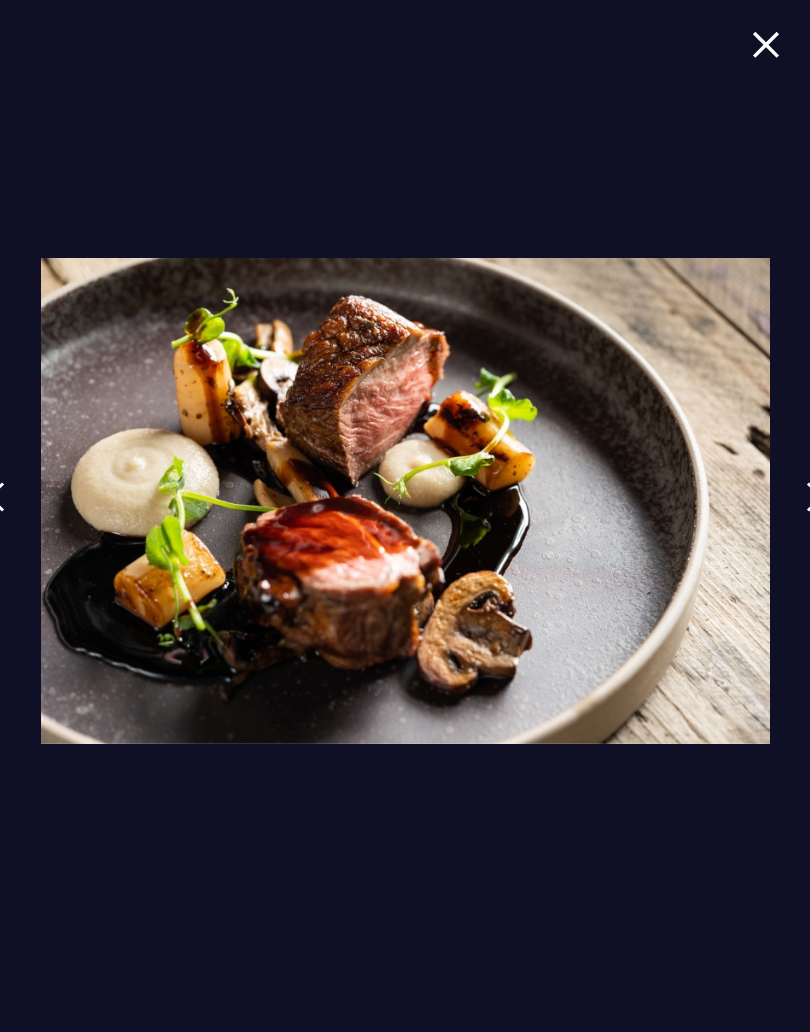 click at bounding box center (815, 497) 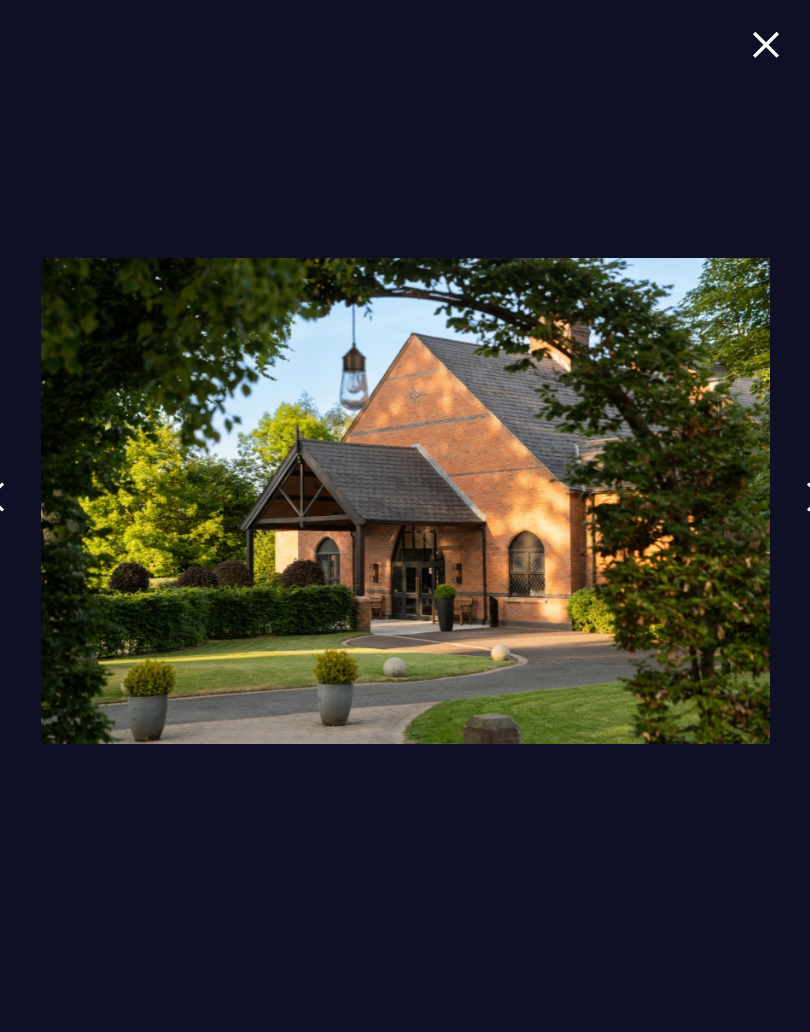 click at bounding box center (815, 497) 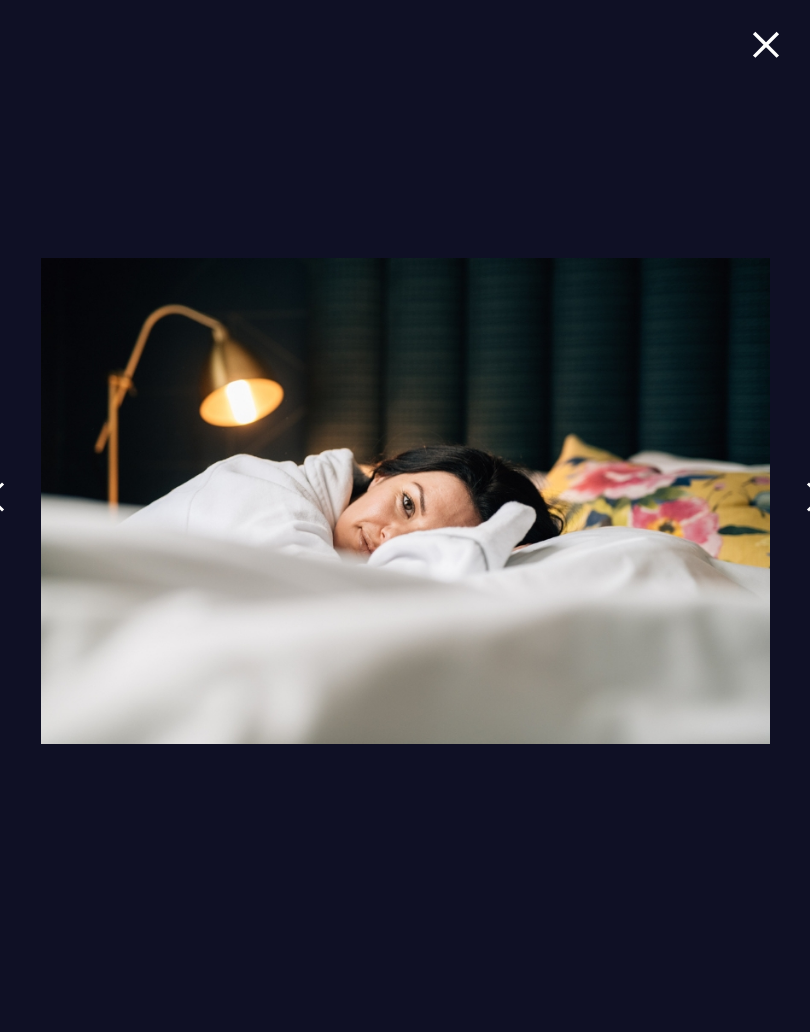 click at bounding box center (815, 497) 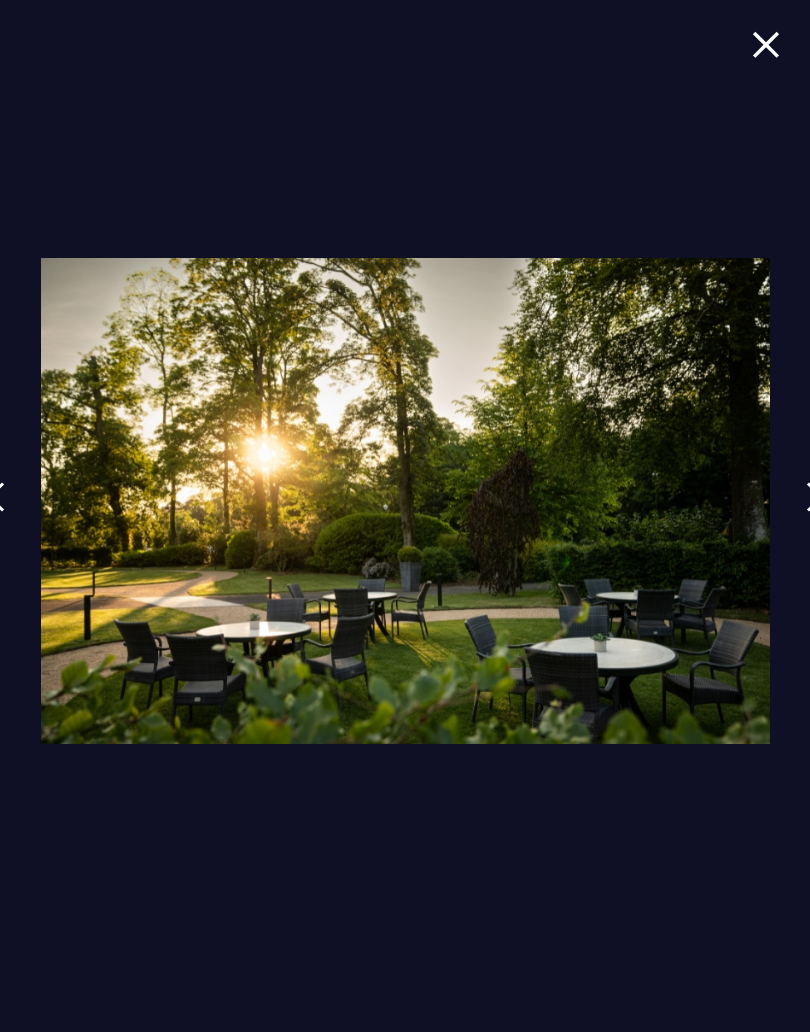 click at bounding box center (815, 497) 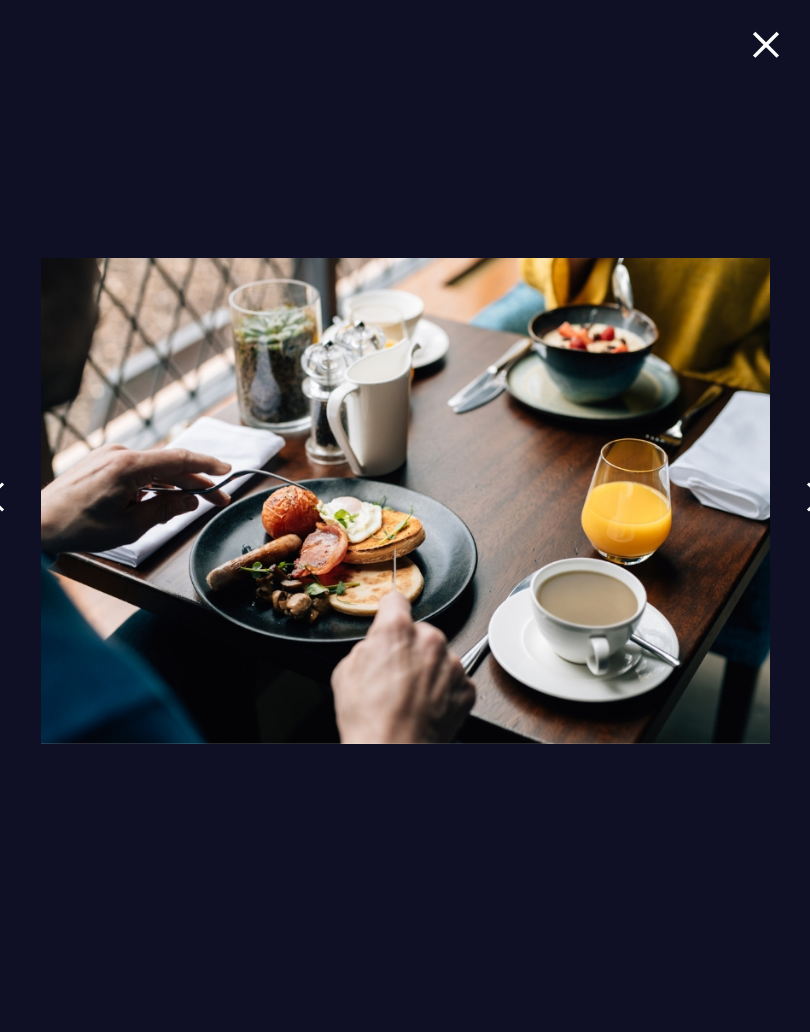 click at bounding box center [815, 497] 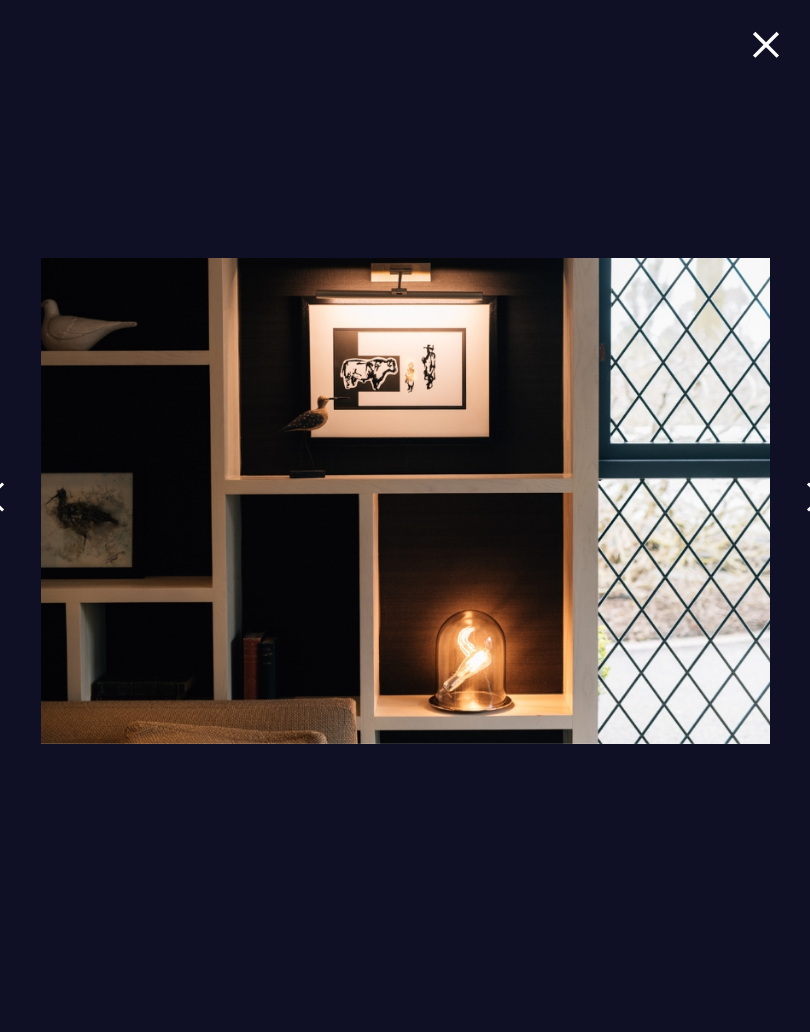 click at bounding box center (815, 497) 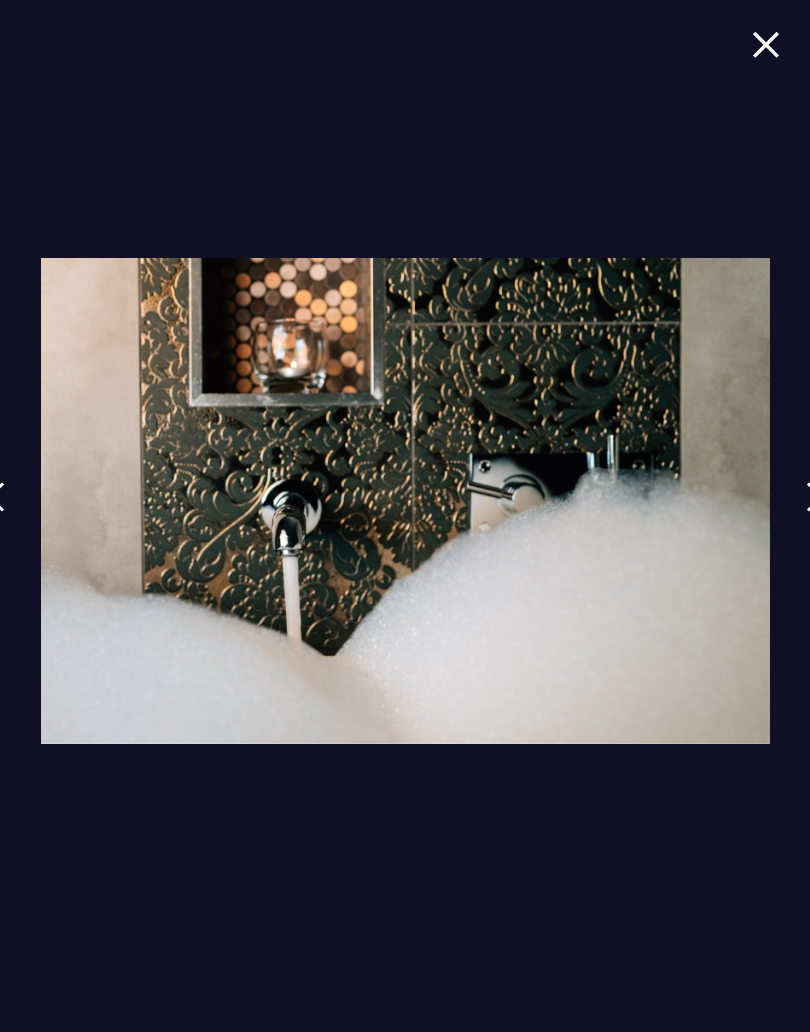 click at bounding box center (815, 497) 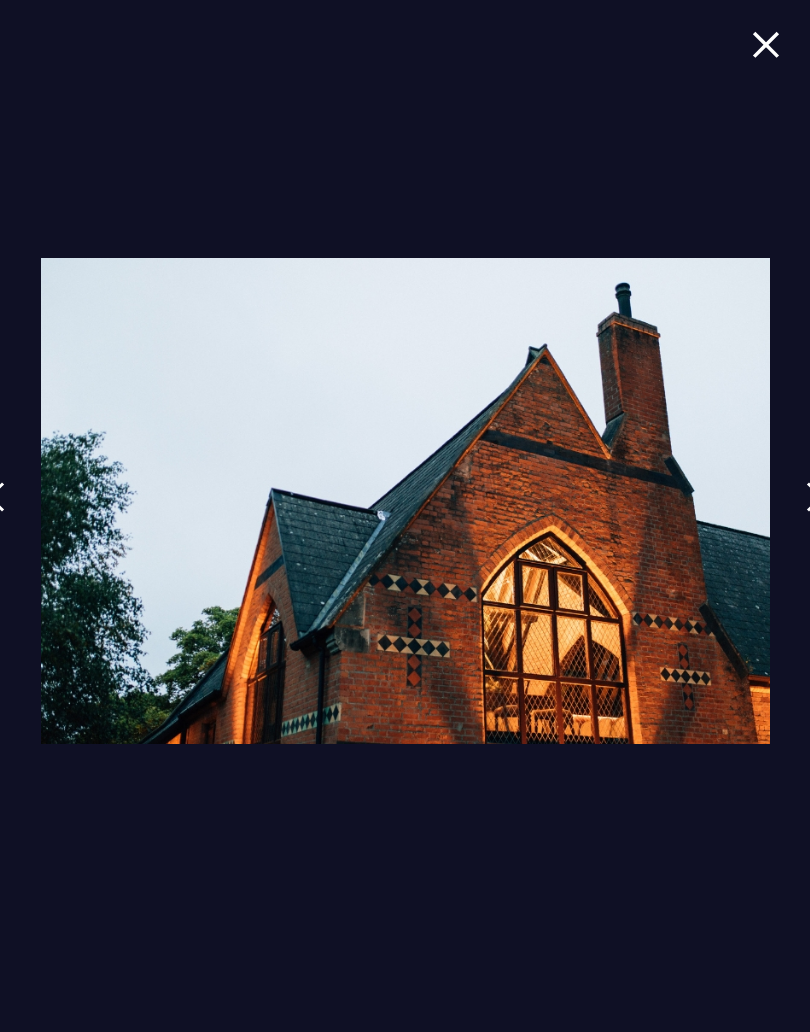 click at bounding box center [815, 497] 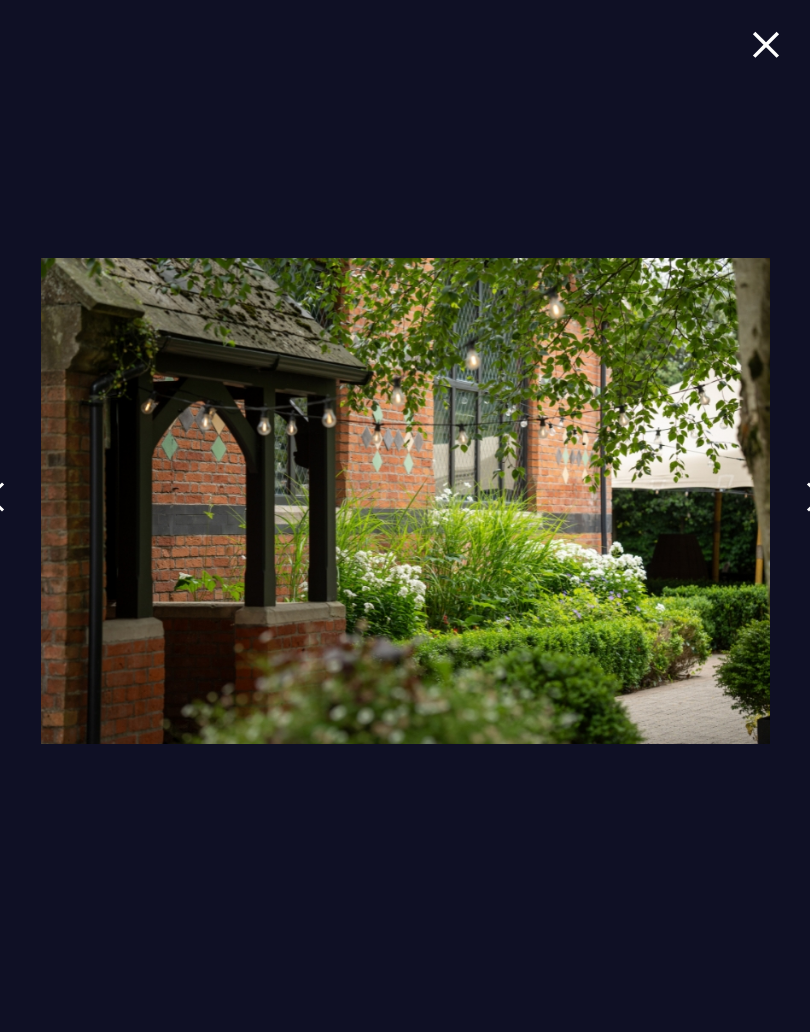 click at bounding box center (815, 497) 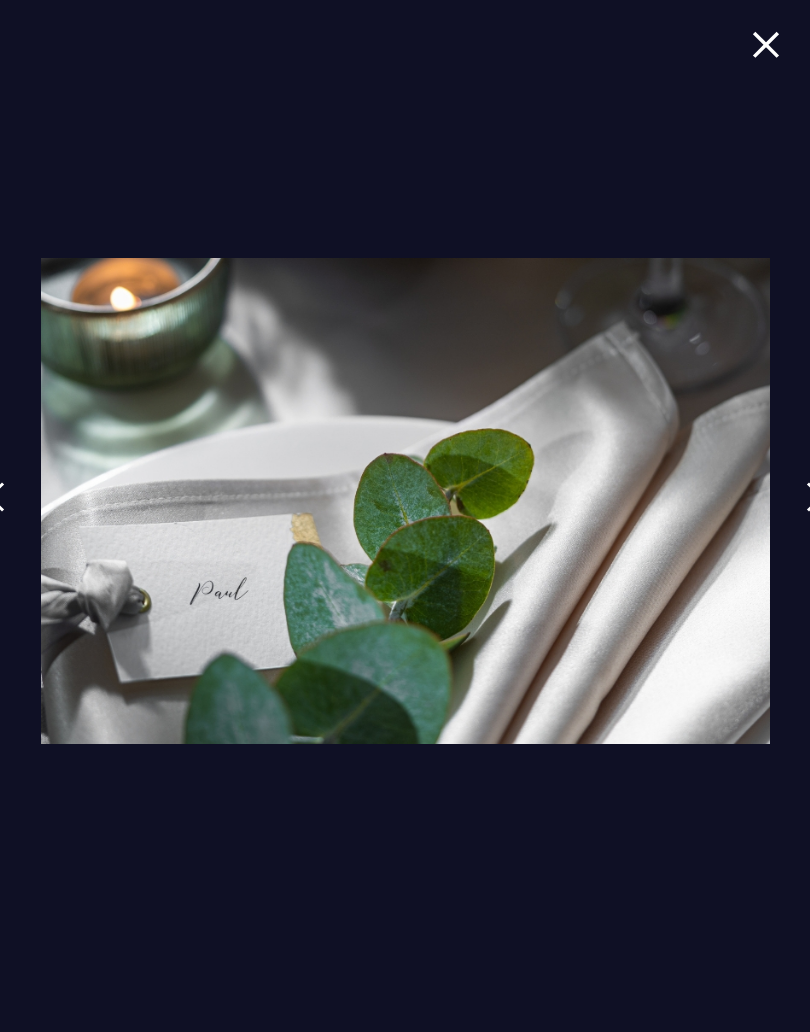 click at bounding box center (815, 497) 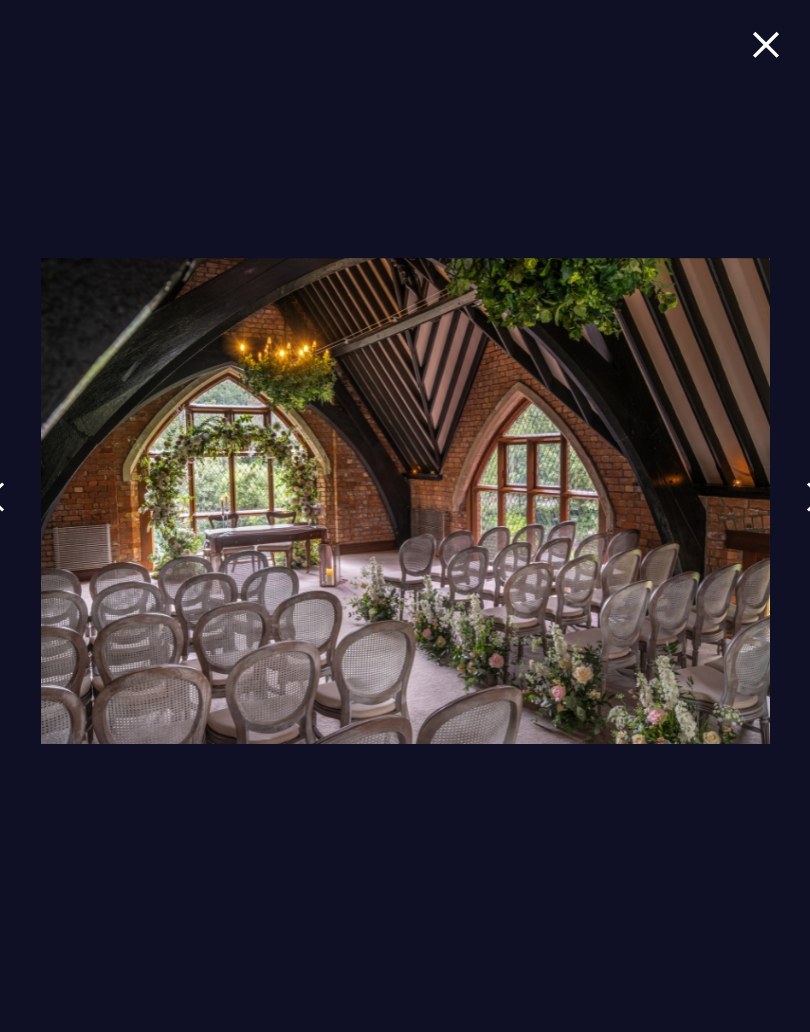 click at bounding box center [815, 497] 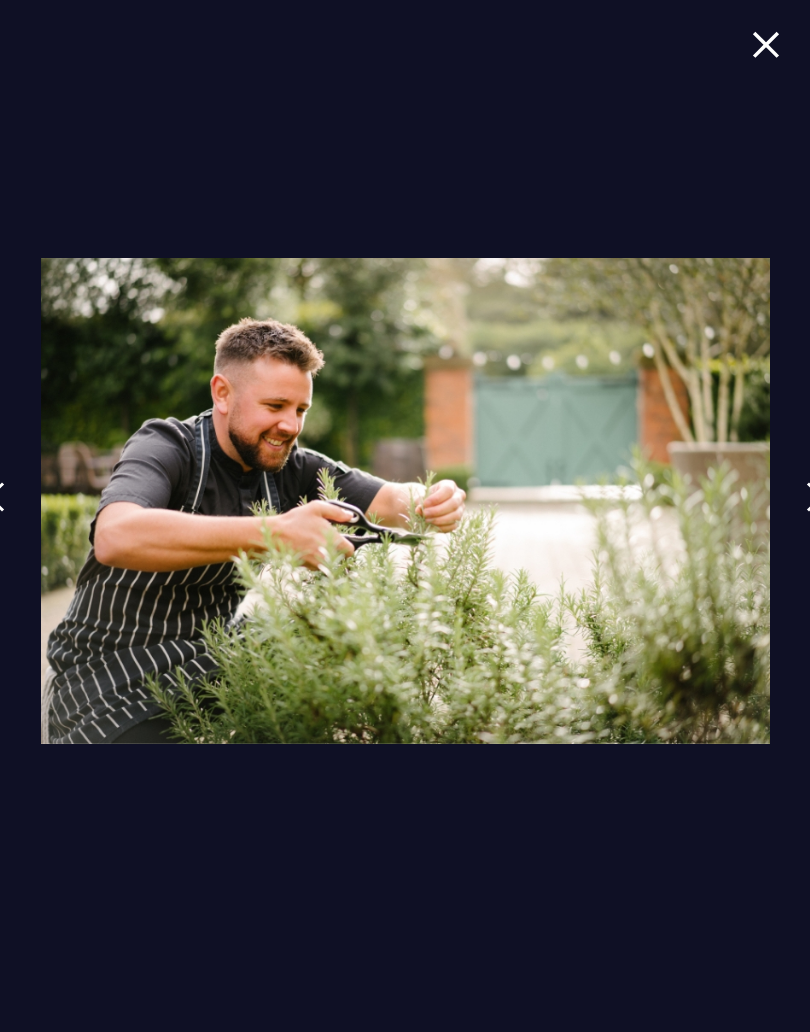 click at bounding box center (815, 497) 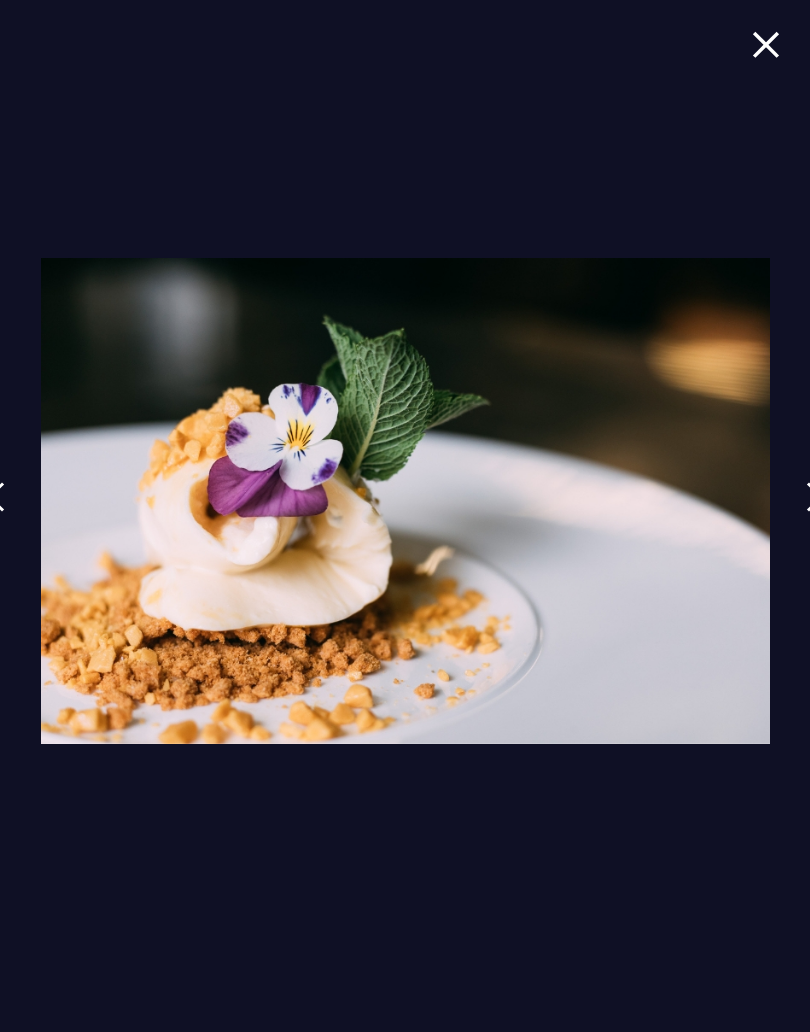 click at bounding box center (815, 497) 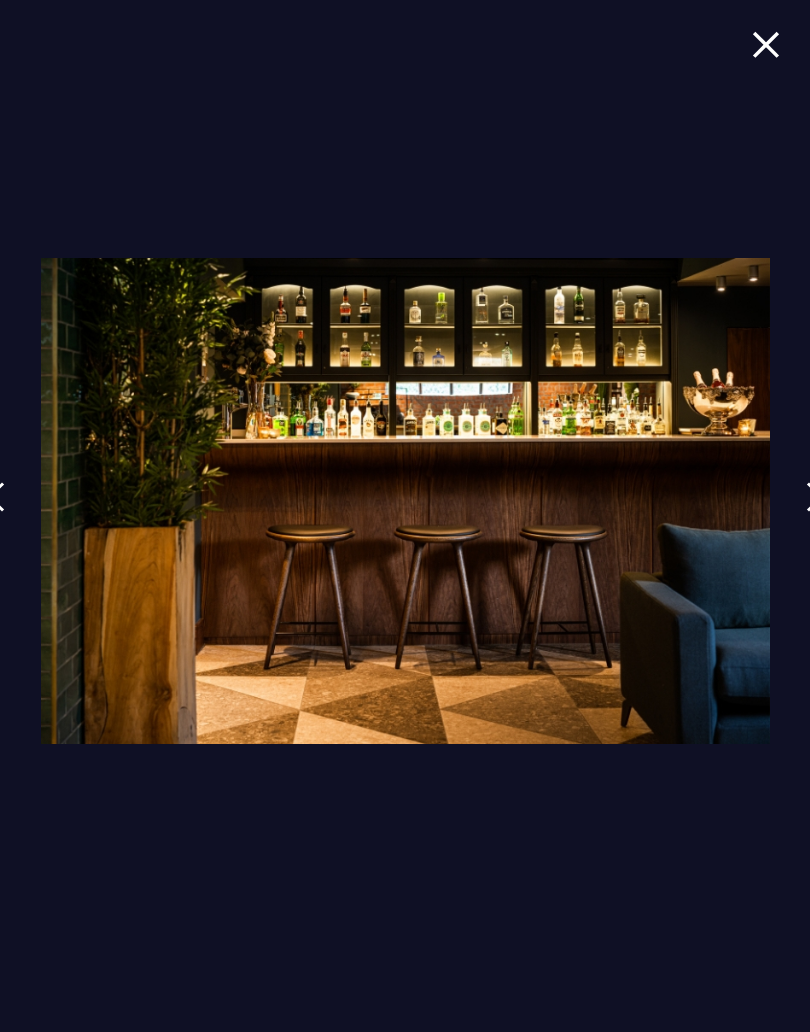 click at bounding box center [815, 497] 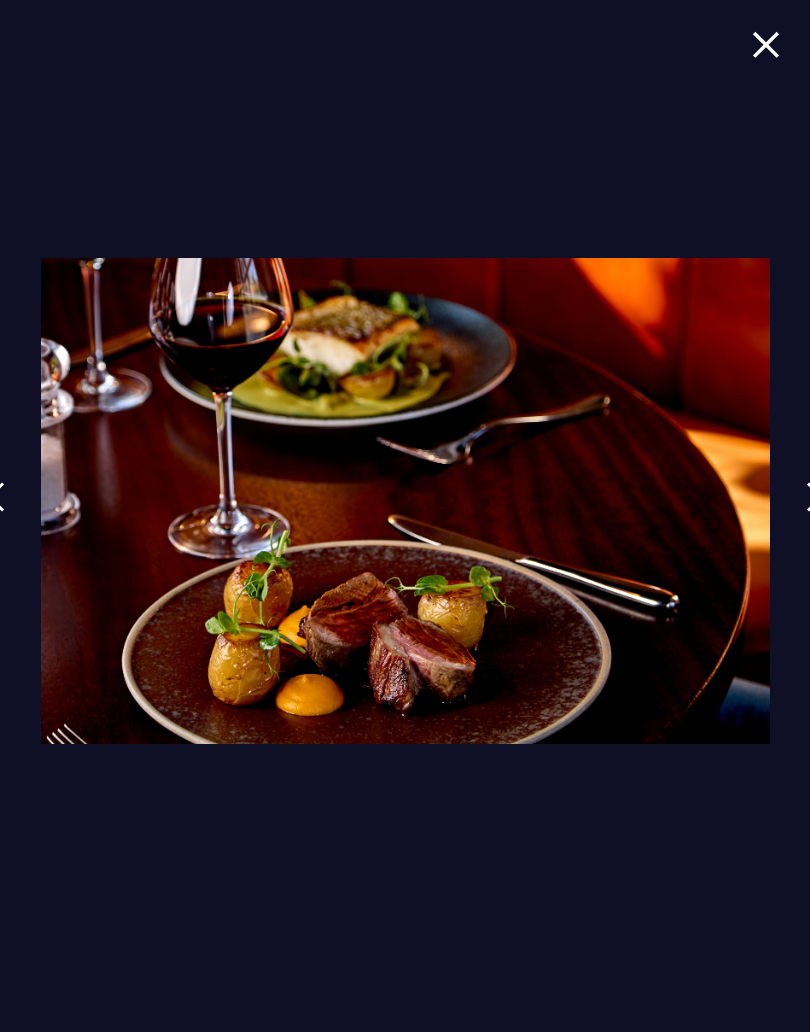click at bounding box center (815, 497) 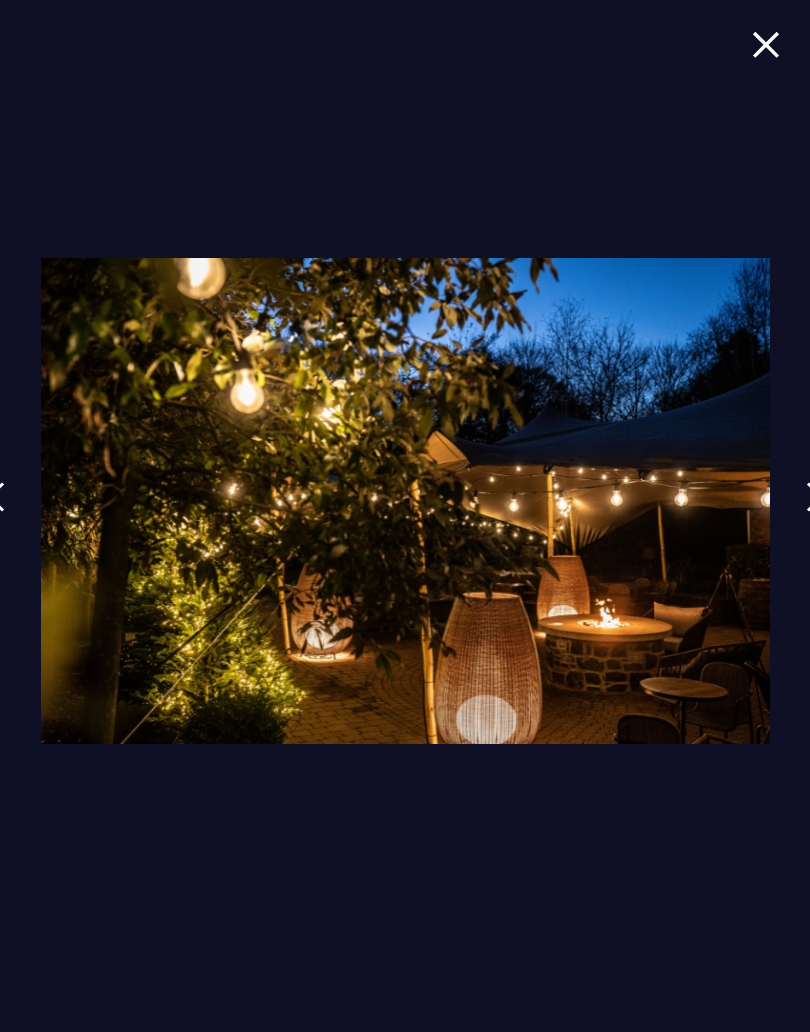 click at bounding box center (815, 497) 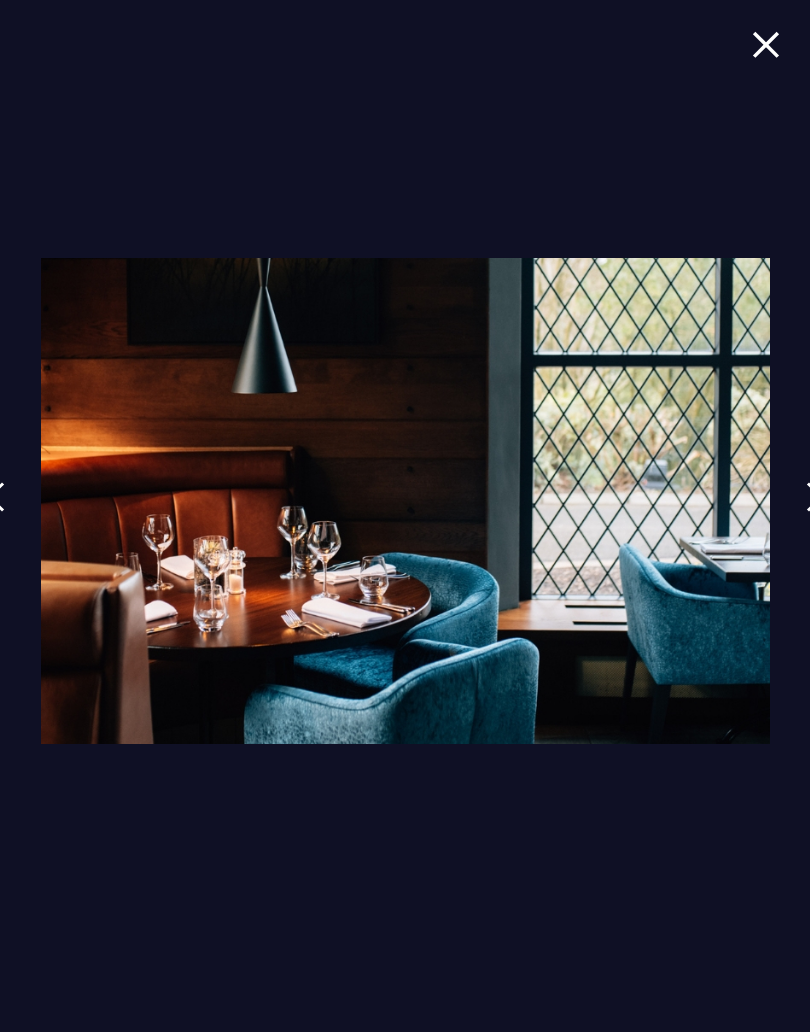 click at bounding box center (815, 497) 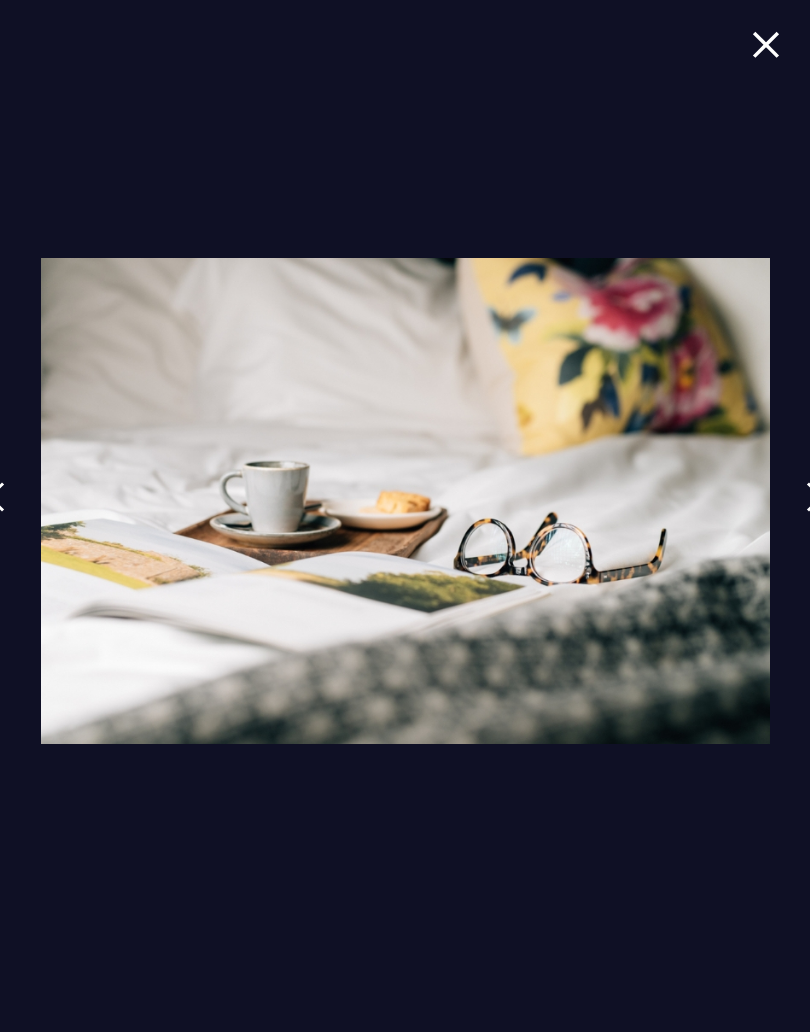 click at bounding box center [815, 497] 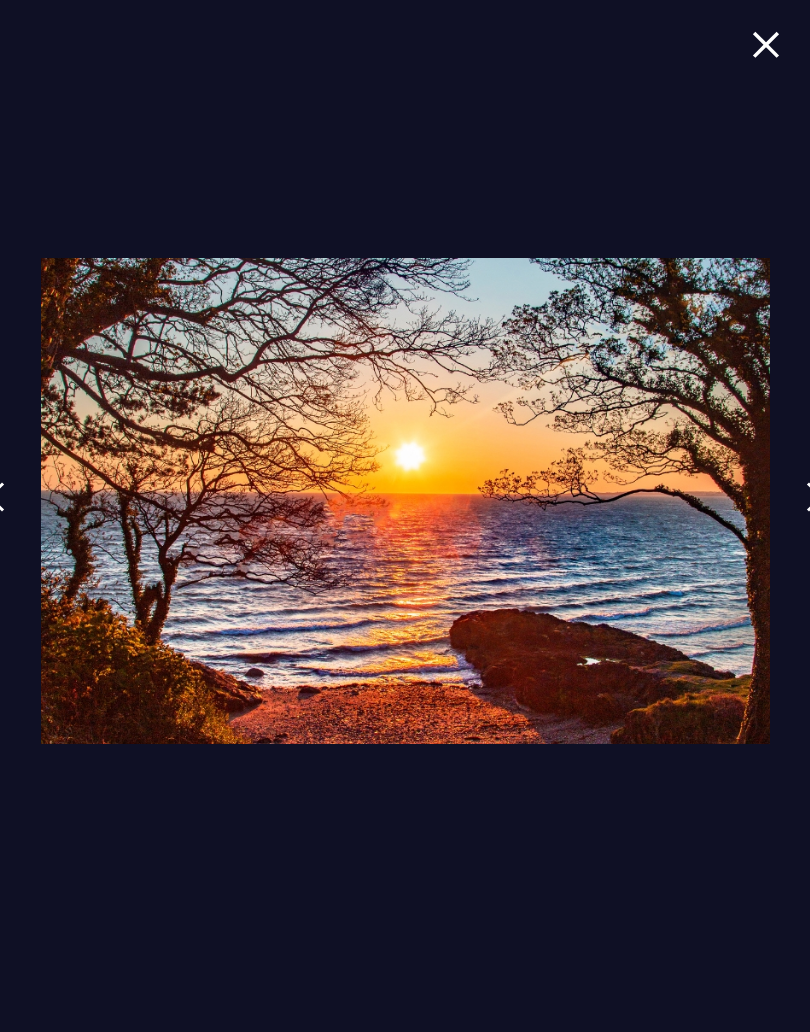 click at bounding box center (815, 497) 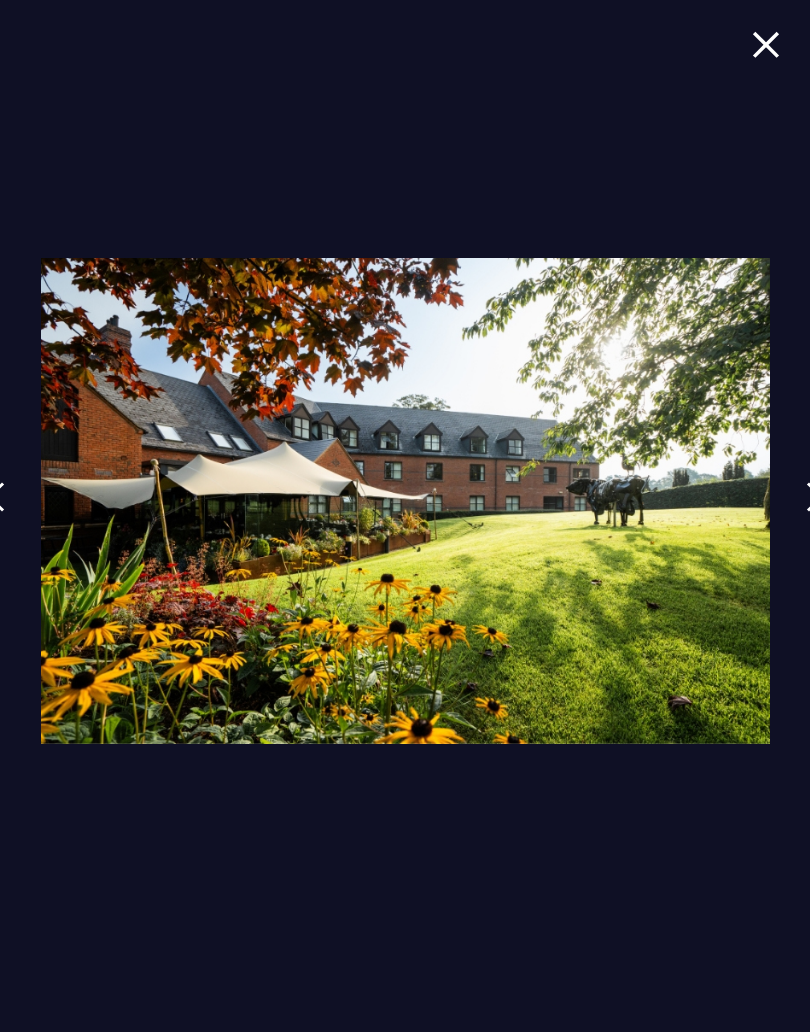 click at bounding box center (815, 497) 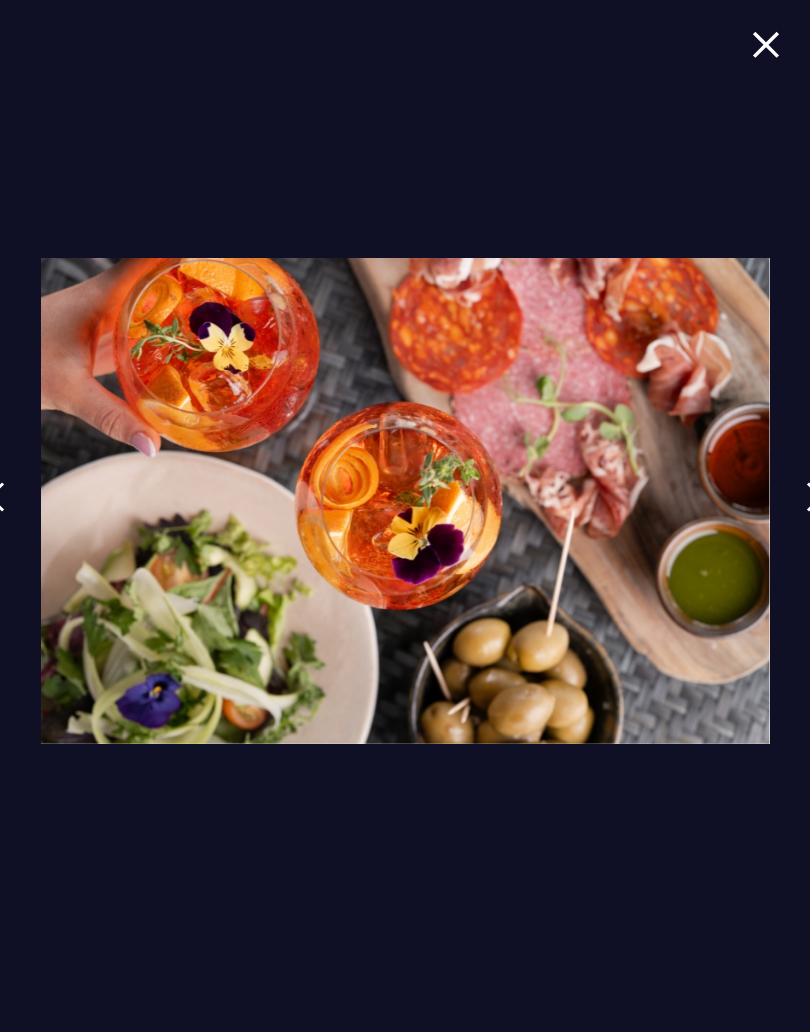 click at bounding box center [815, 497] 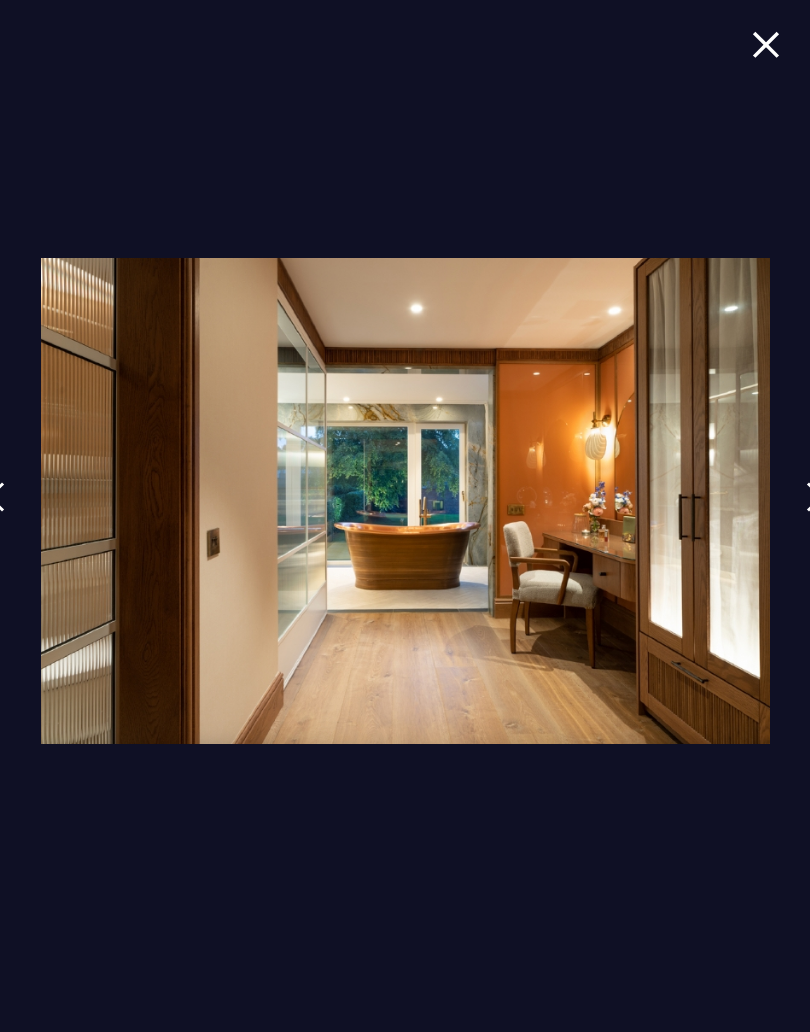 click at bounding box center (815, 497) 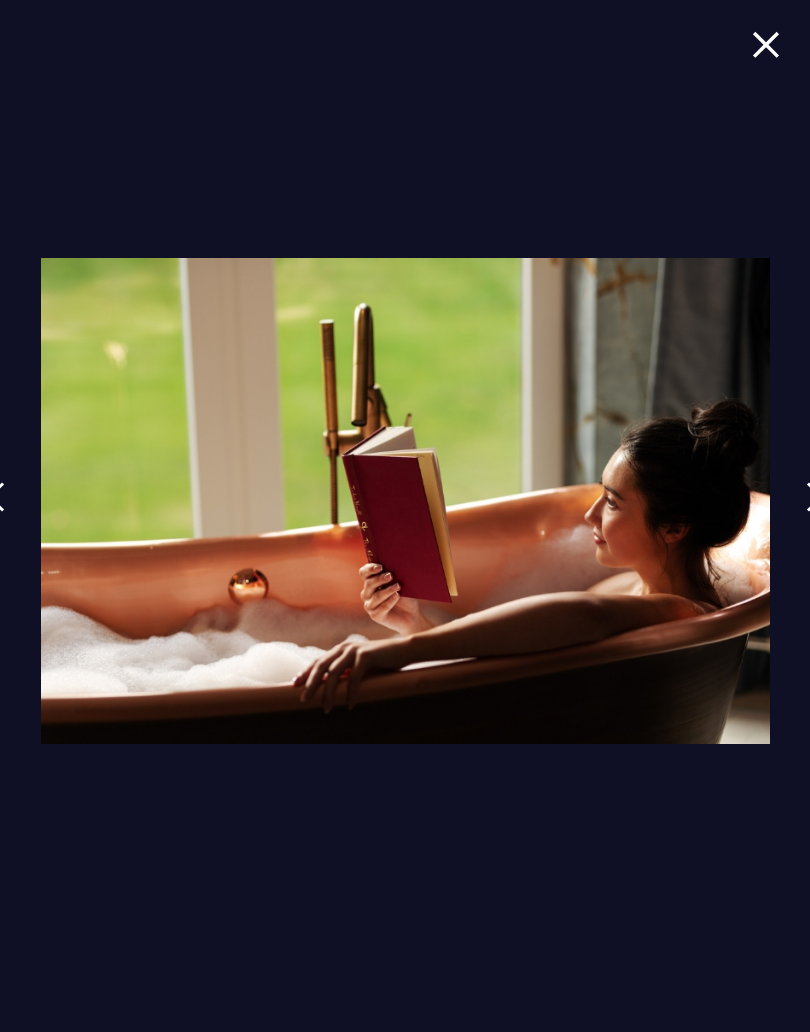 click at bounding box center (815, 497) 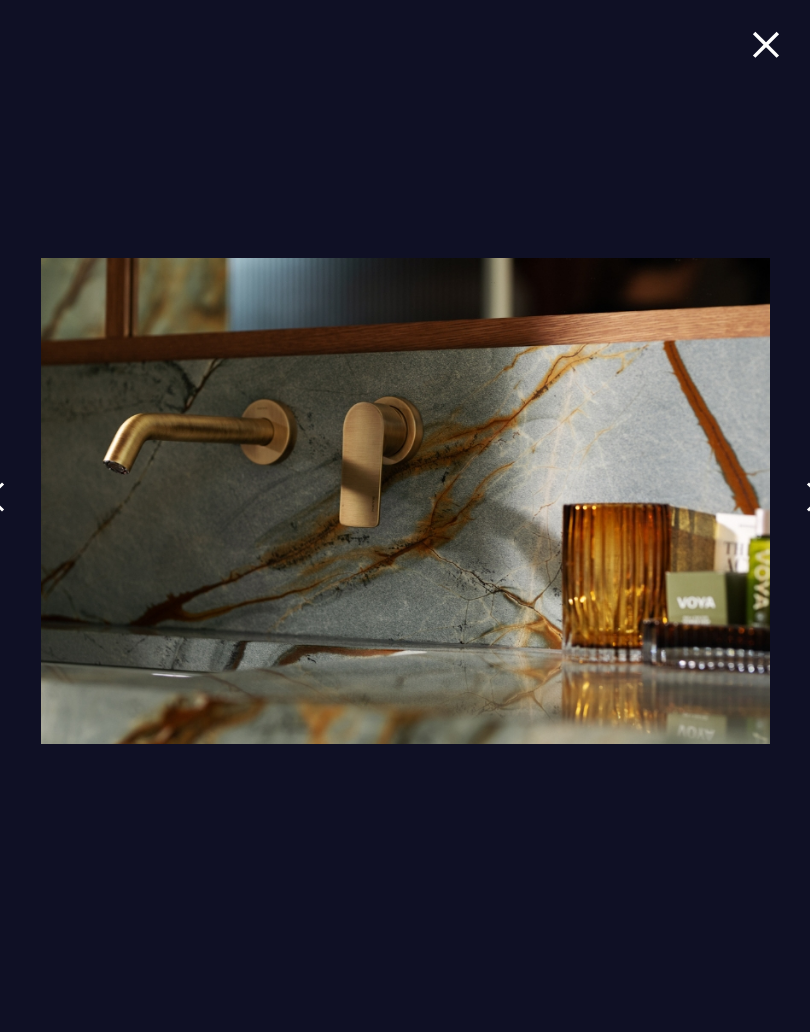 click at bounding box center (815, 497) 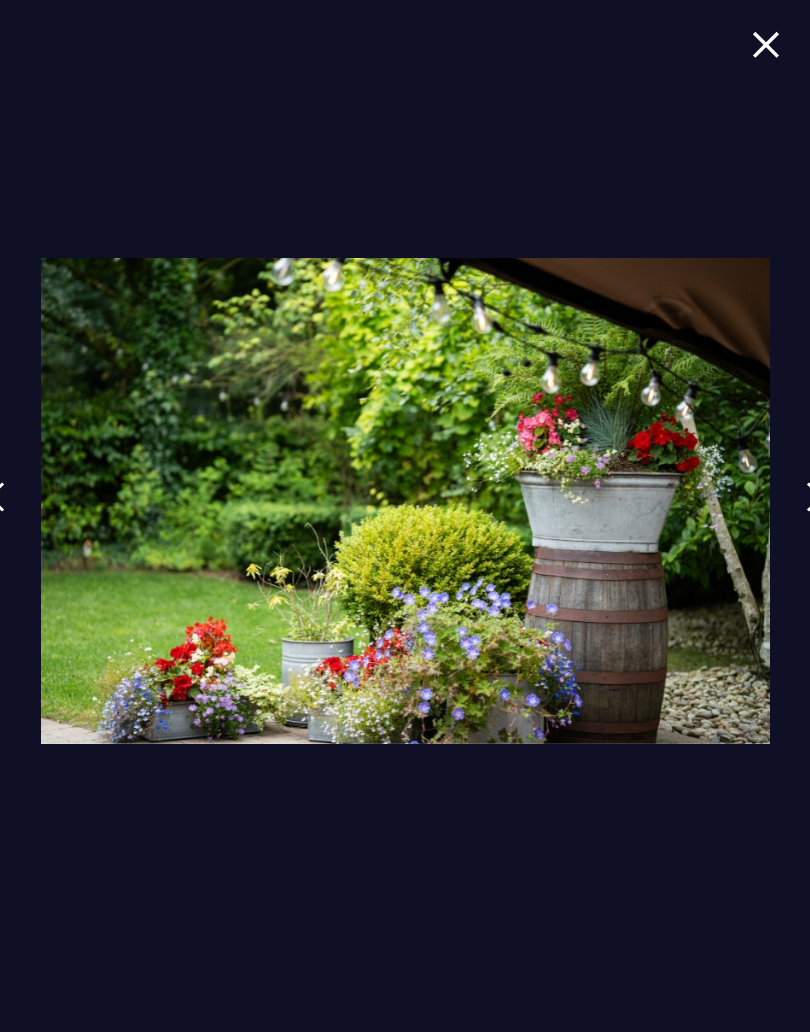 click at bounding box center [766, 44] 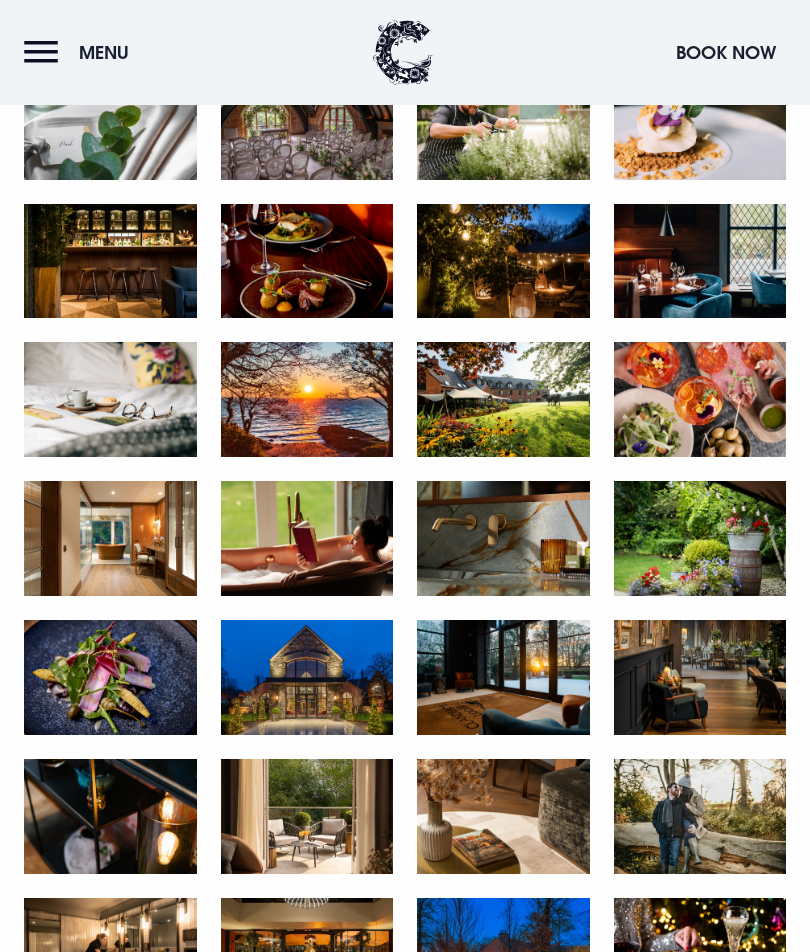 scroll, scrollTop: 798, scrollLeft: 0, axis: vertical 